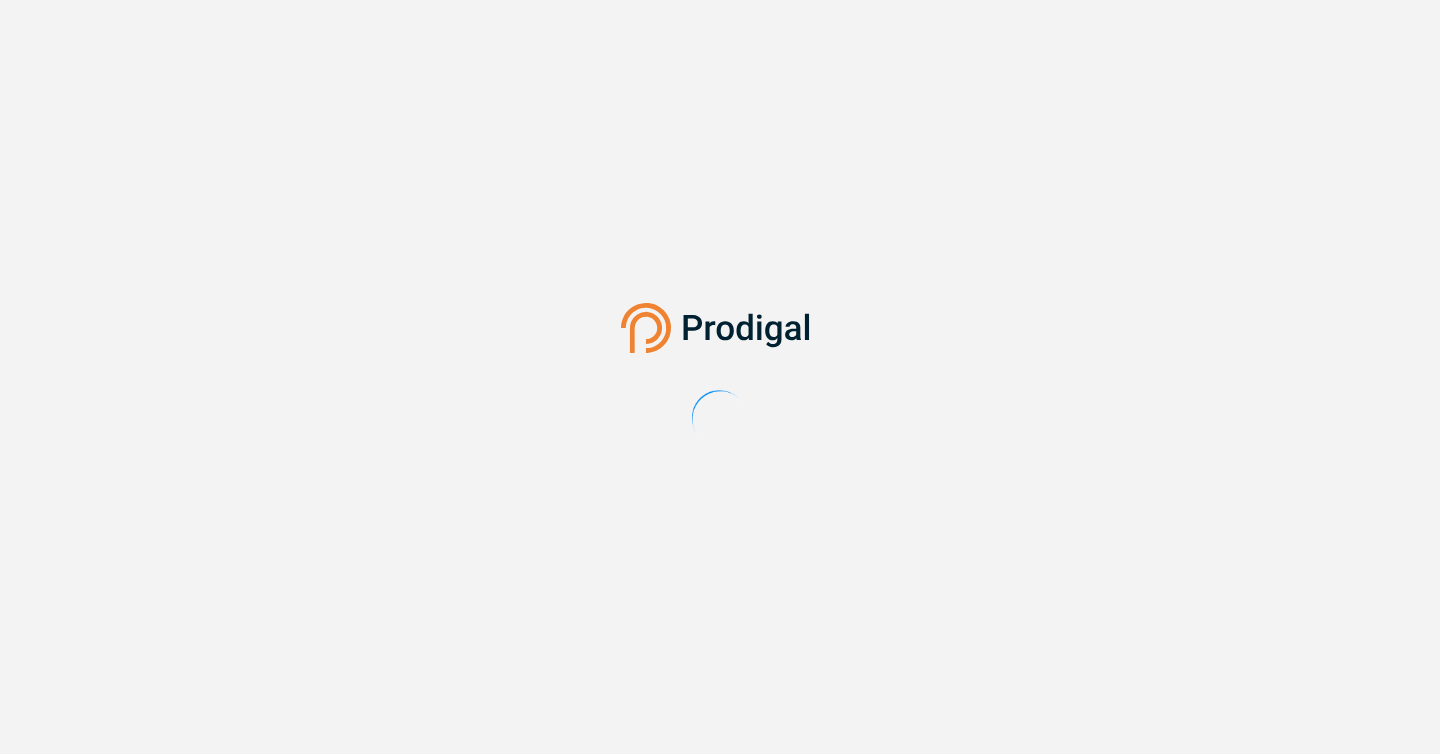 scroll, scrollTop: 0, scrollLeft: 0, axis: both 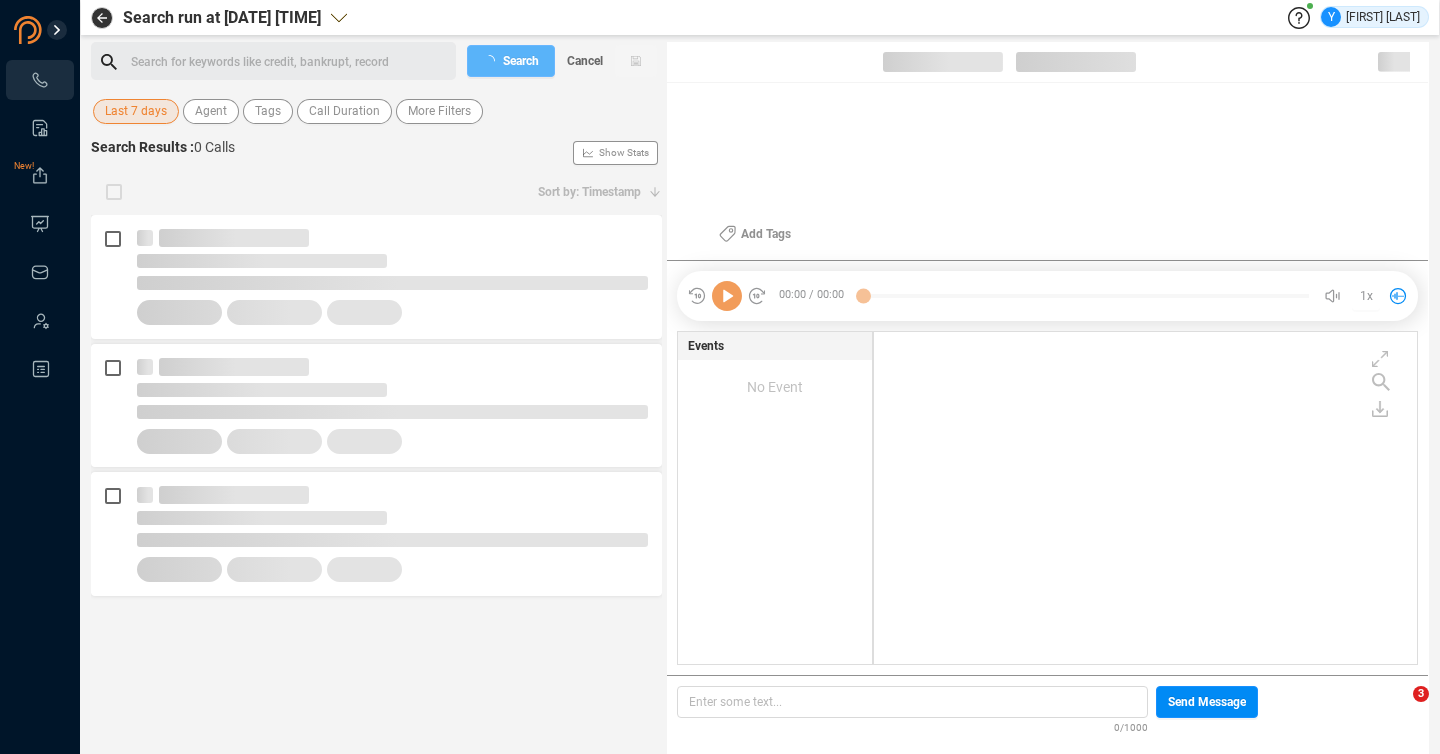 click on "Last 7 days" at bounding box center [136, 111] 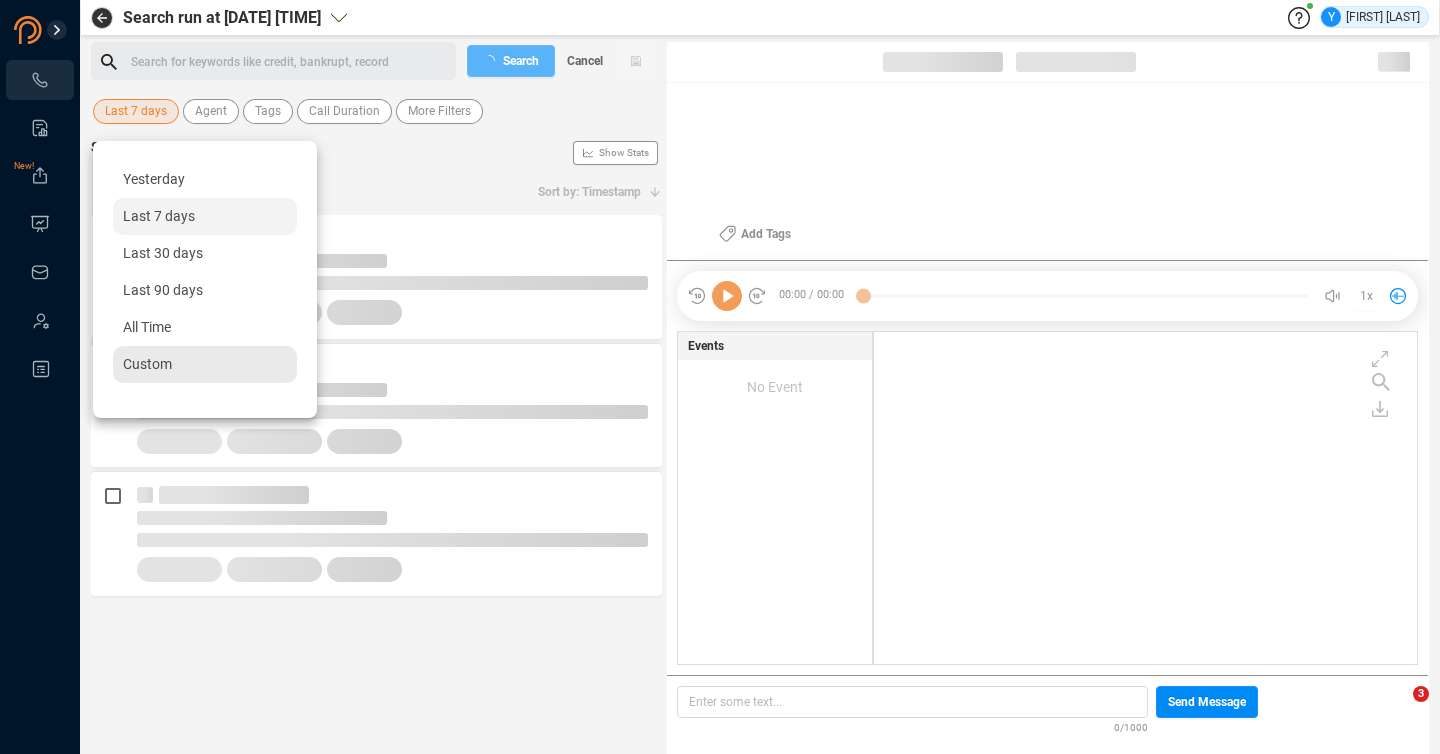 click on "Custom" at bounding box center [147, 364] 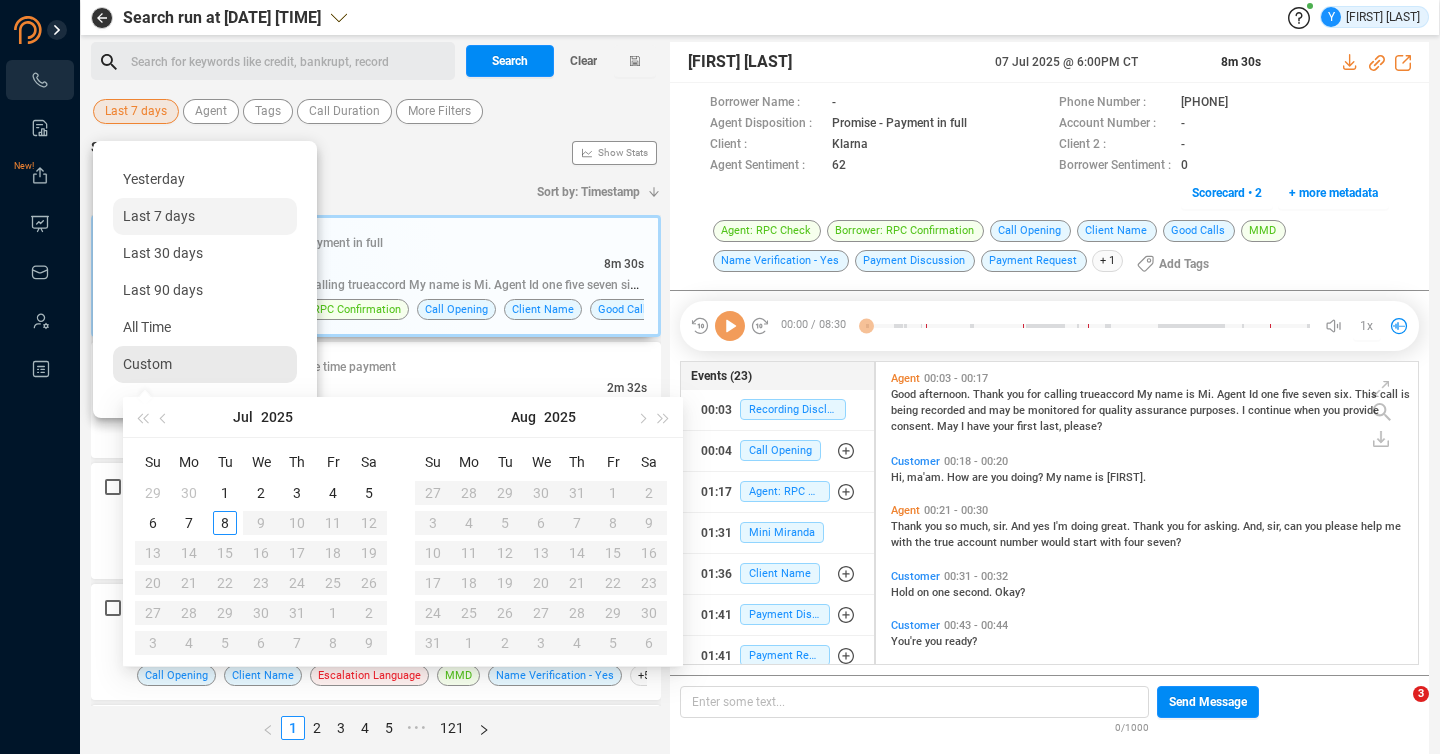 scroll, scrollTop: 6, scrollLeft: 11, axis: both 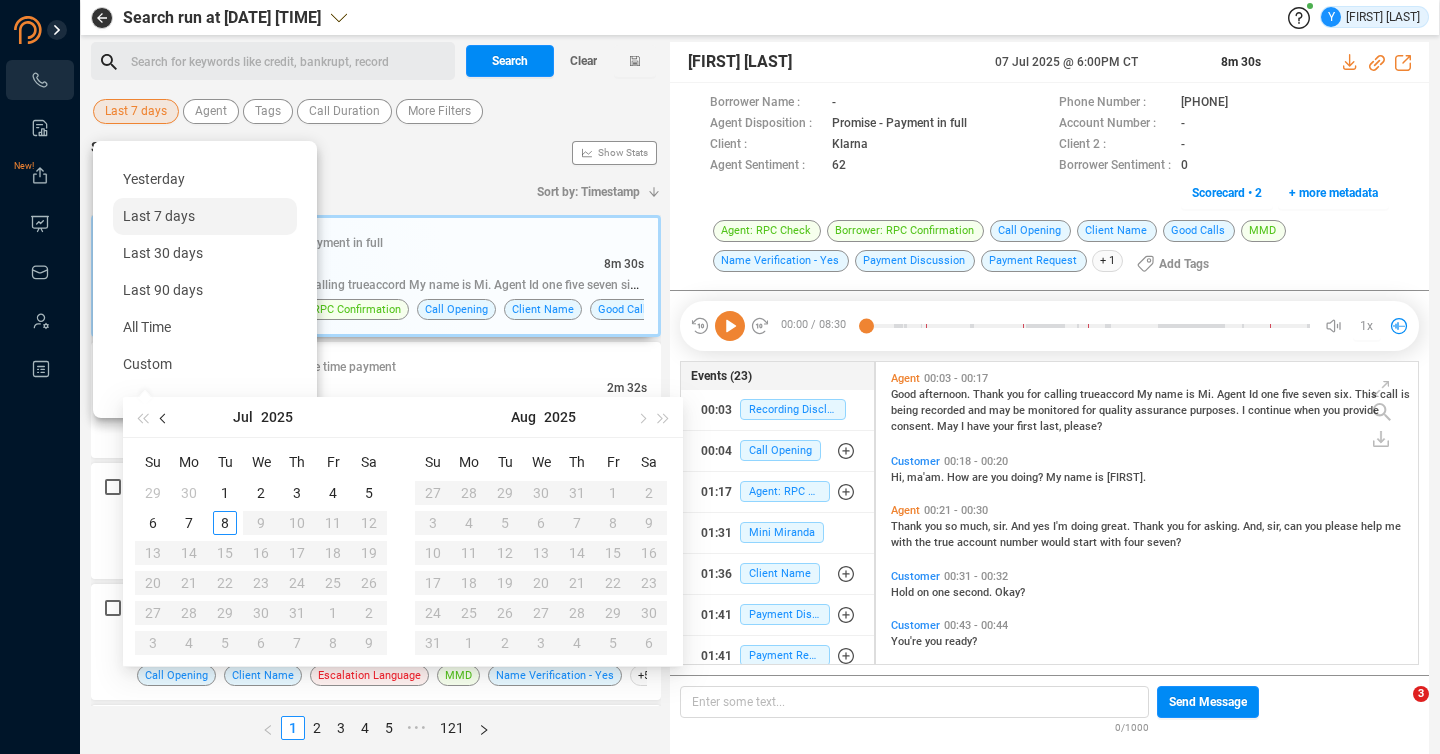 click at bounding box center [164, 417] 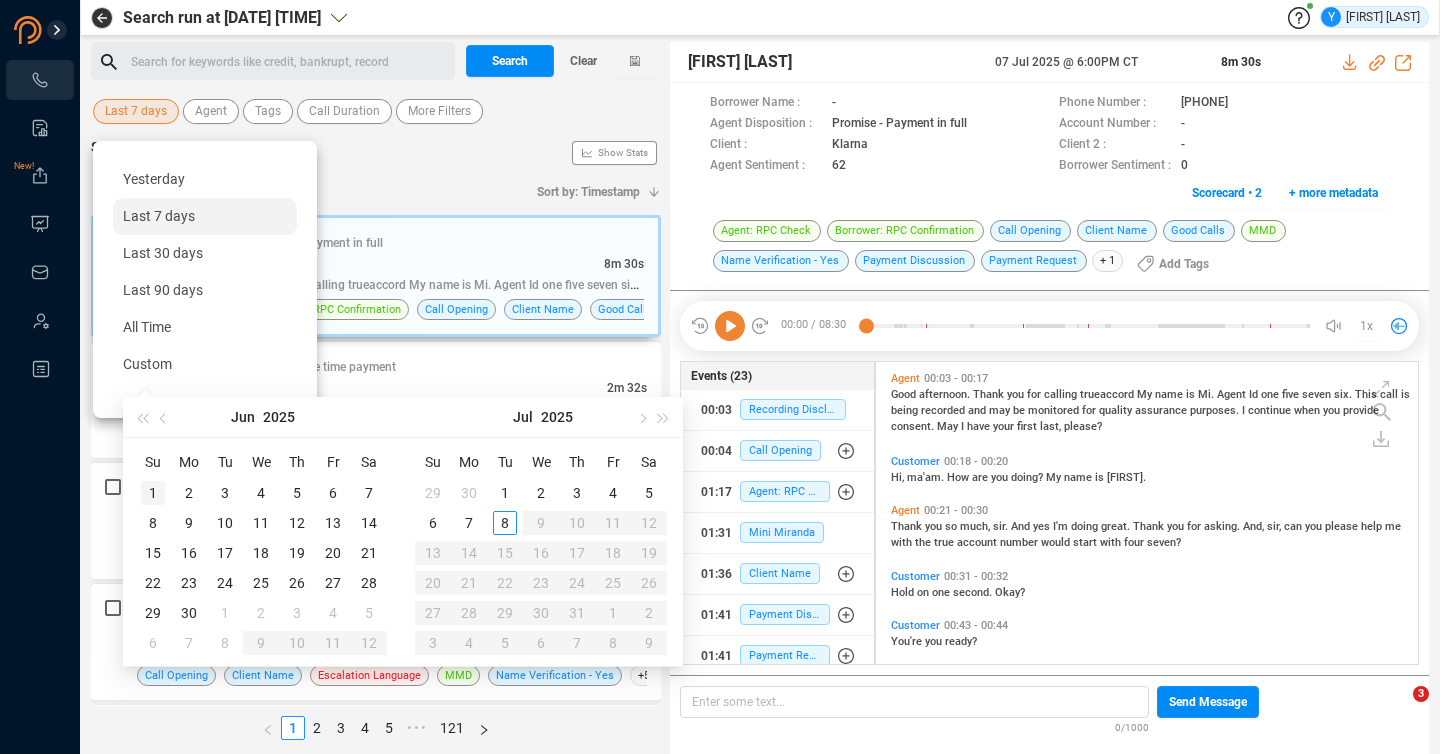 click on "1" at bounding box center [153, 493] 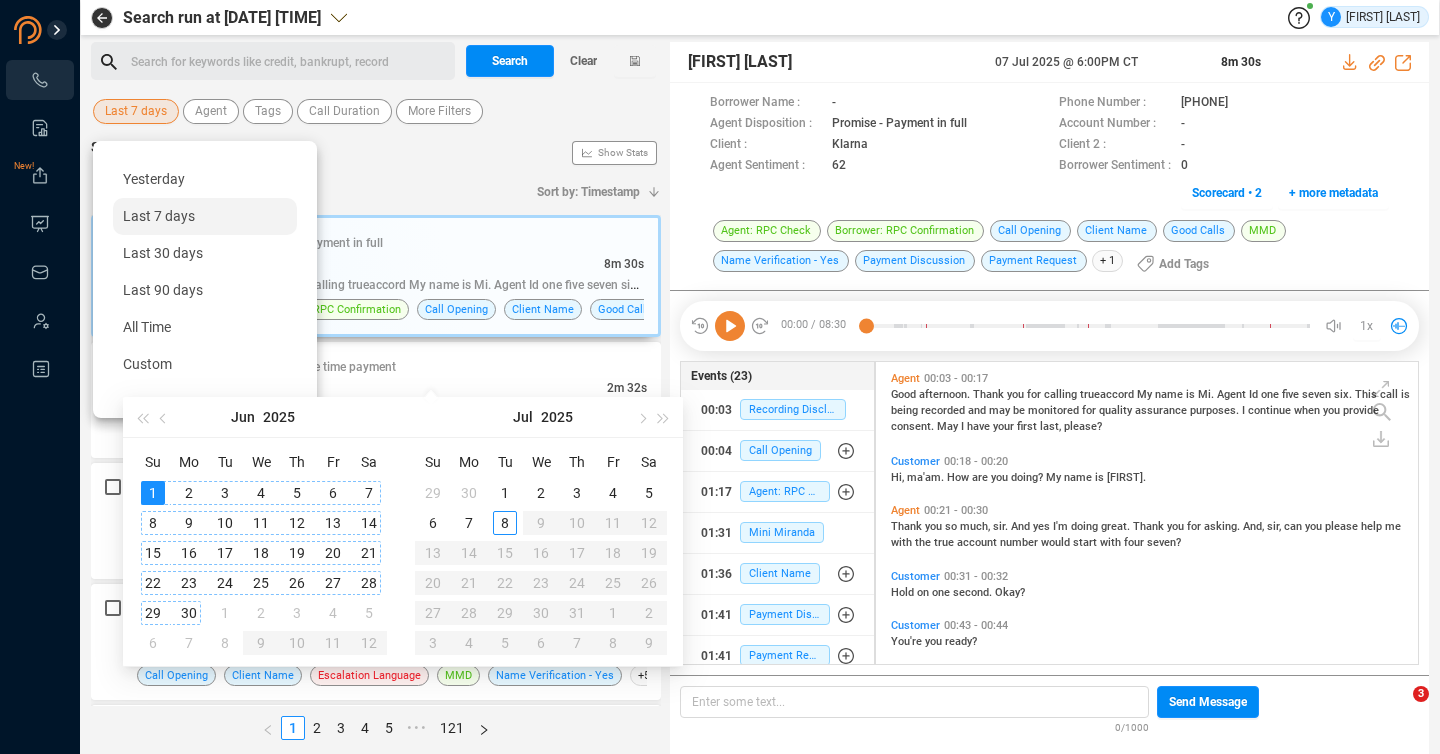 click on "30" at bounding box center (189, 613) 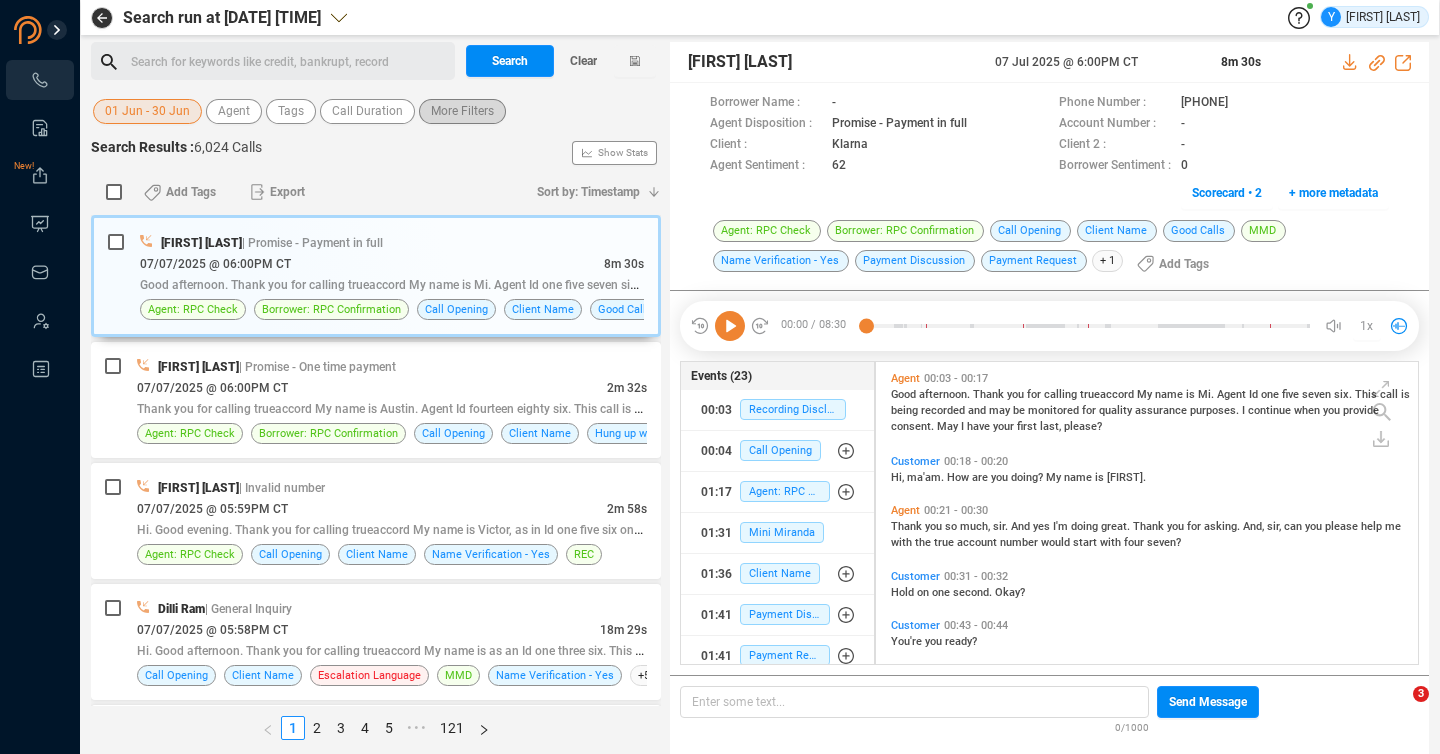 click on "More Filters" at bounding box center (462, 111) 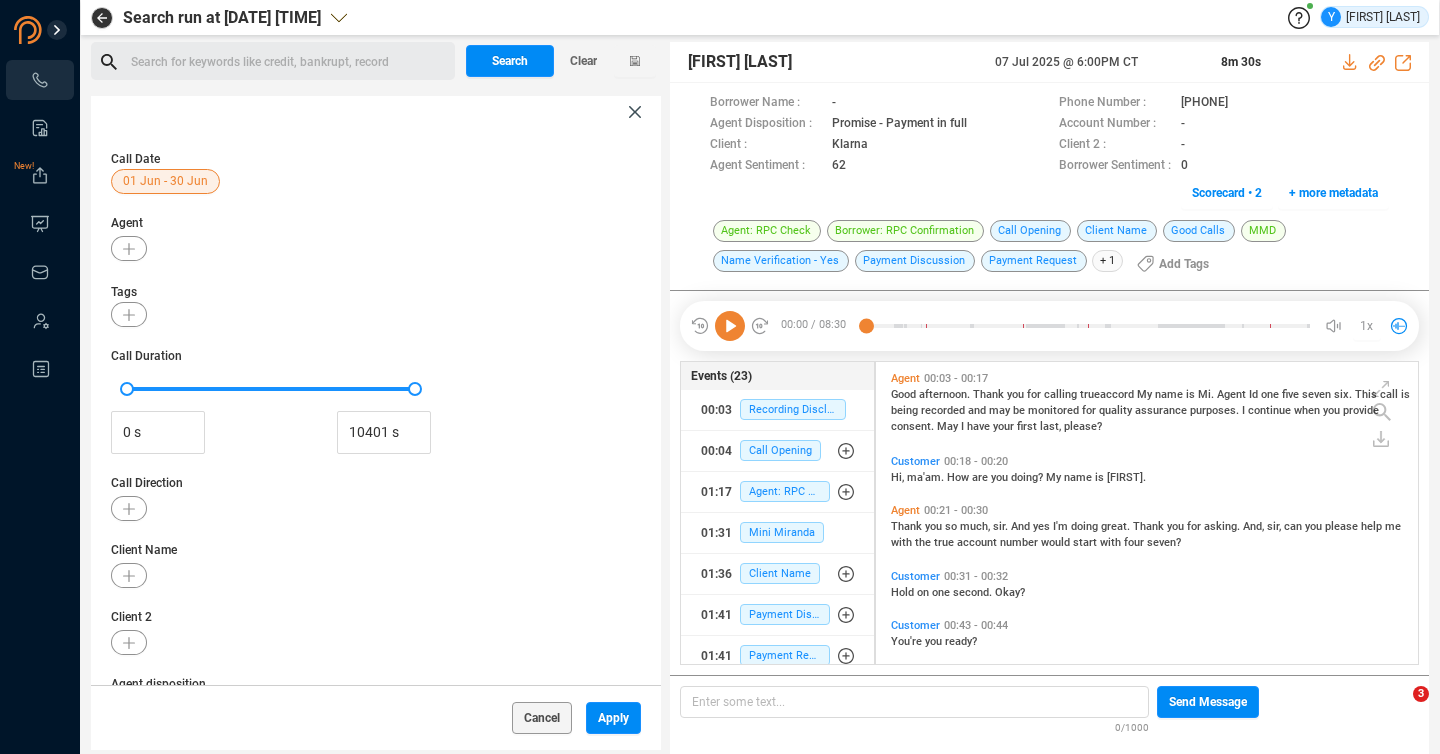 scroll, scrollTop: 265, scrollLeft: 0, axis: vertical 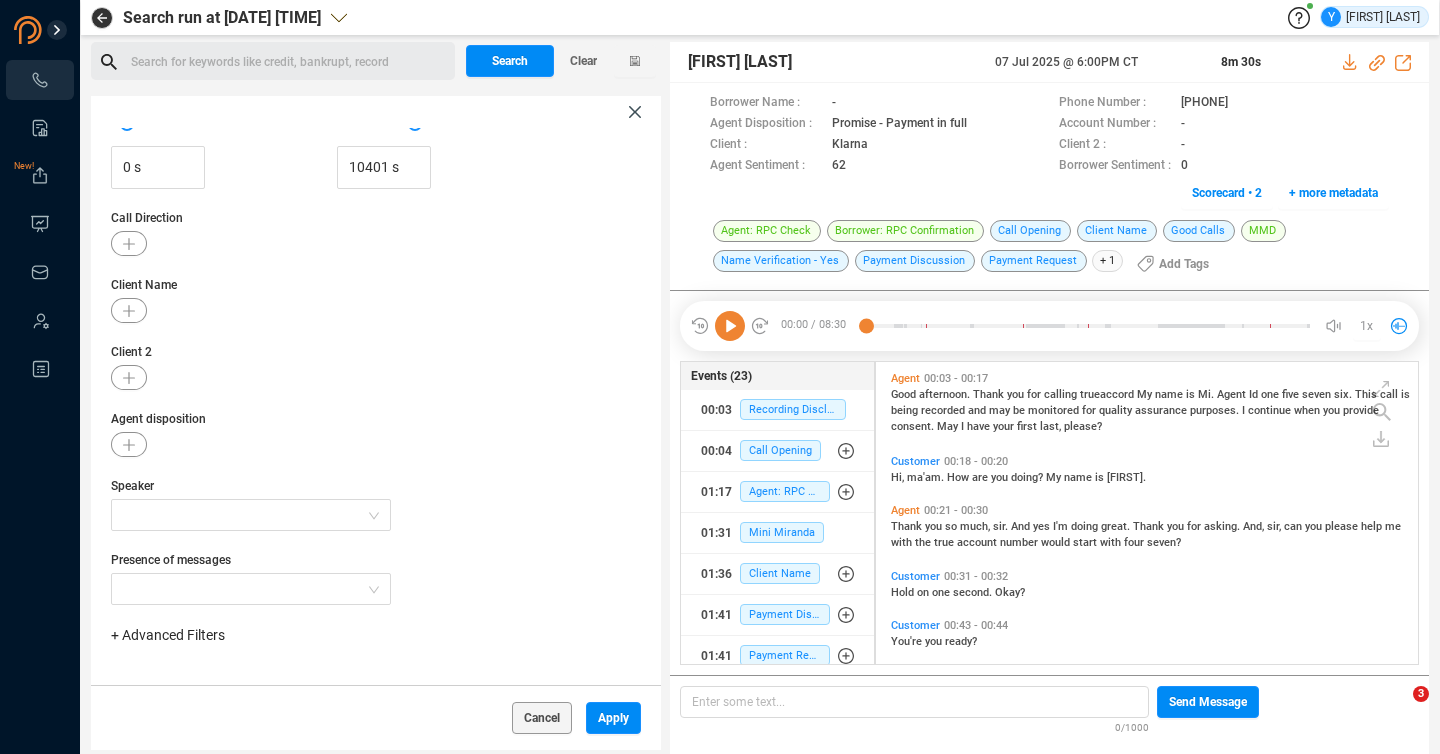 click on "+ Advanced Filters" at bounding box center (376, 635) 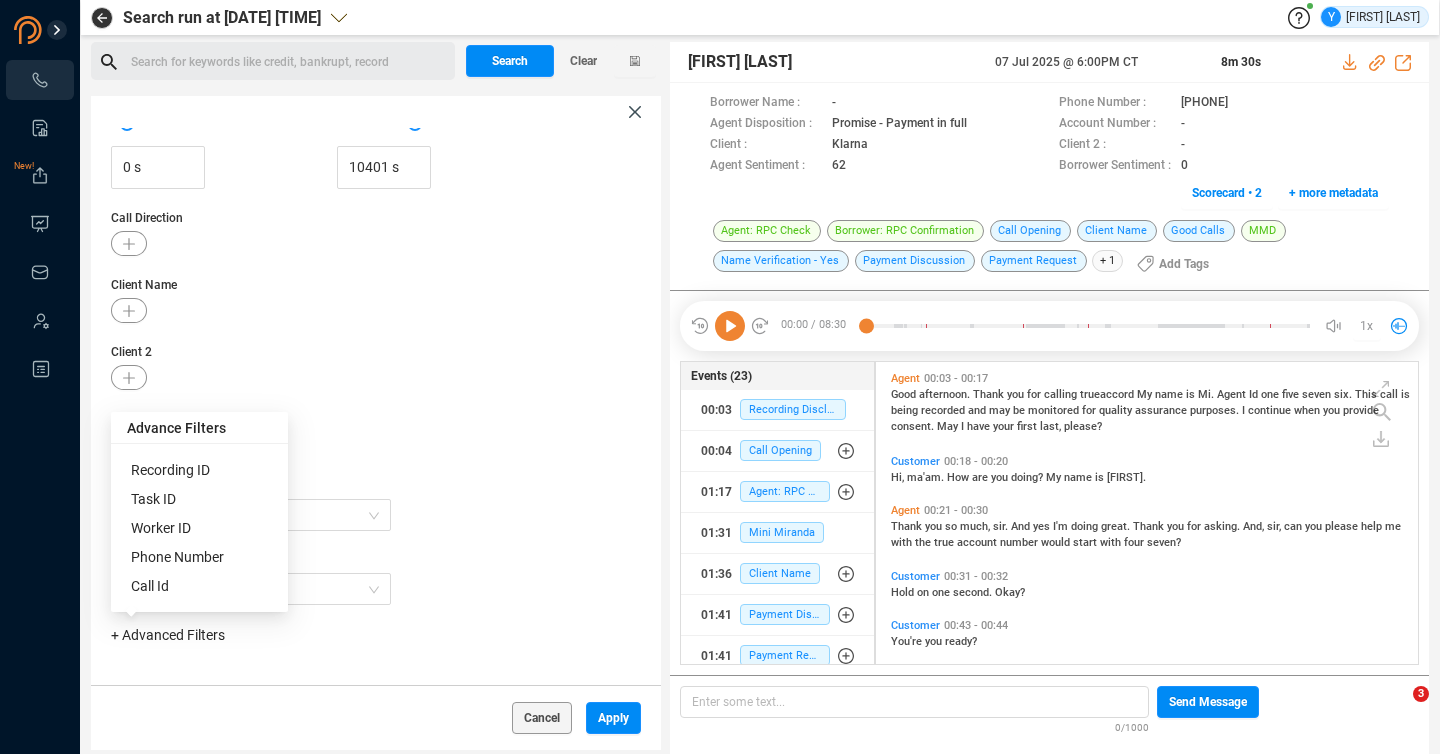 click on "Phone Number" at bounding box center (177, 557) 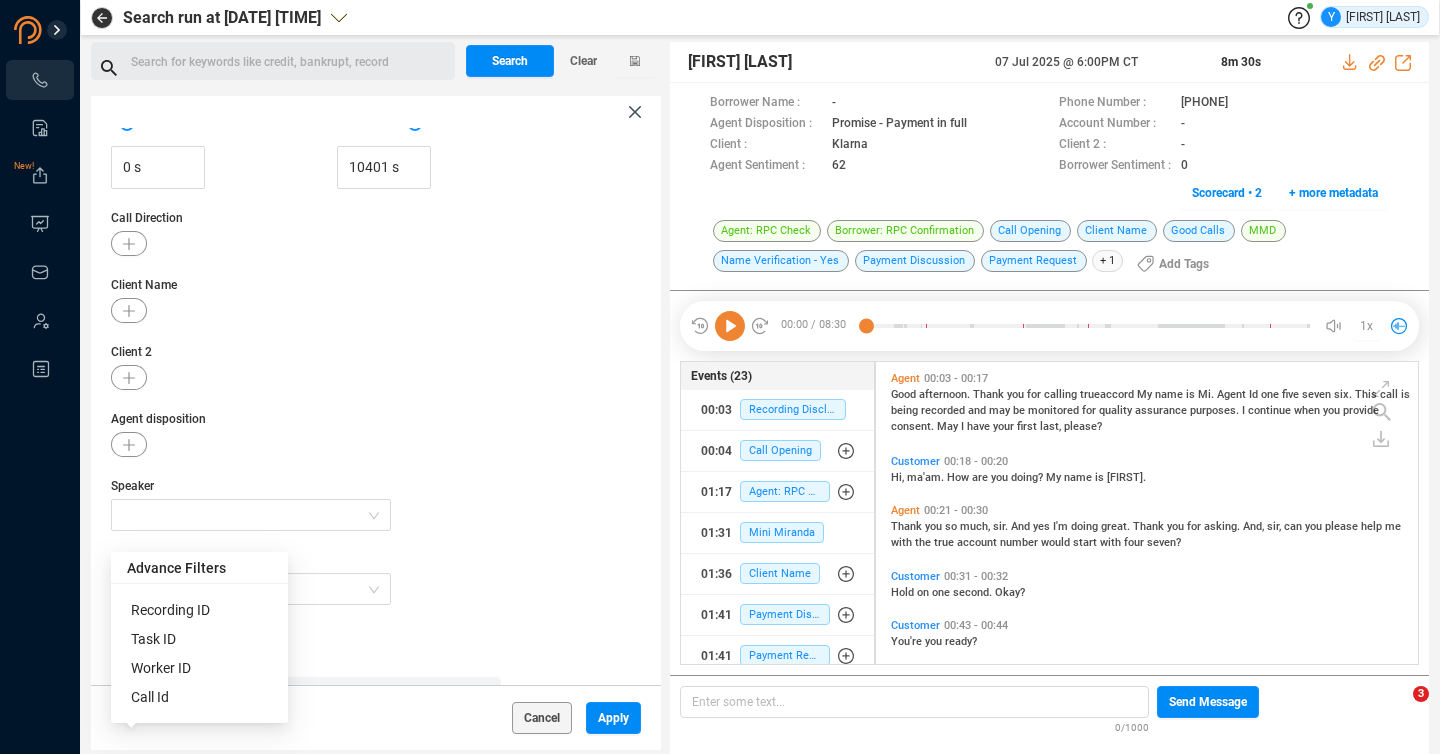 scroll, scrollTop: 359, scrollLeft: 0, axis: vertical 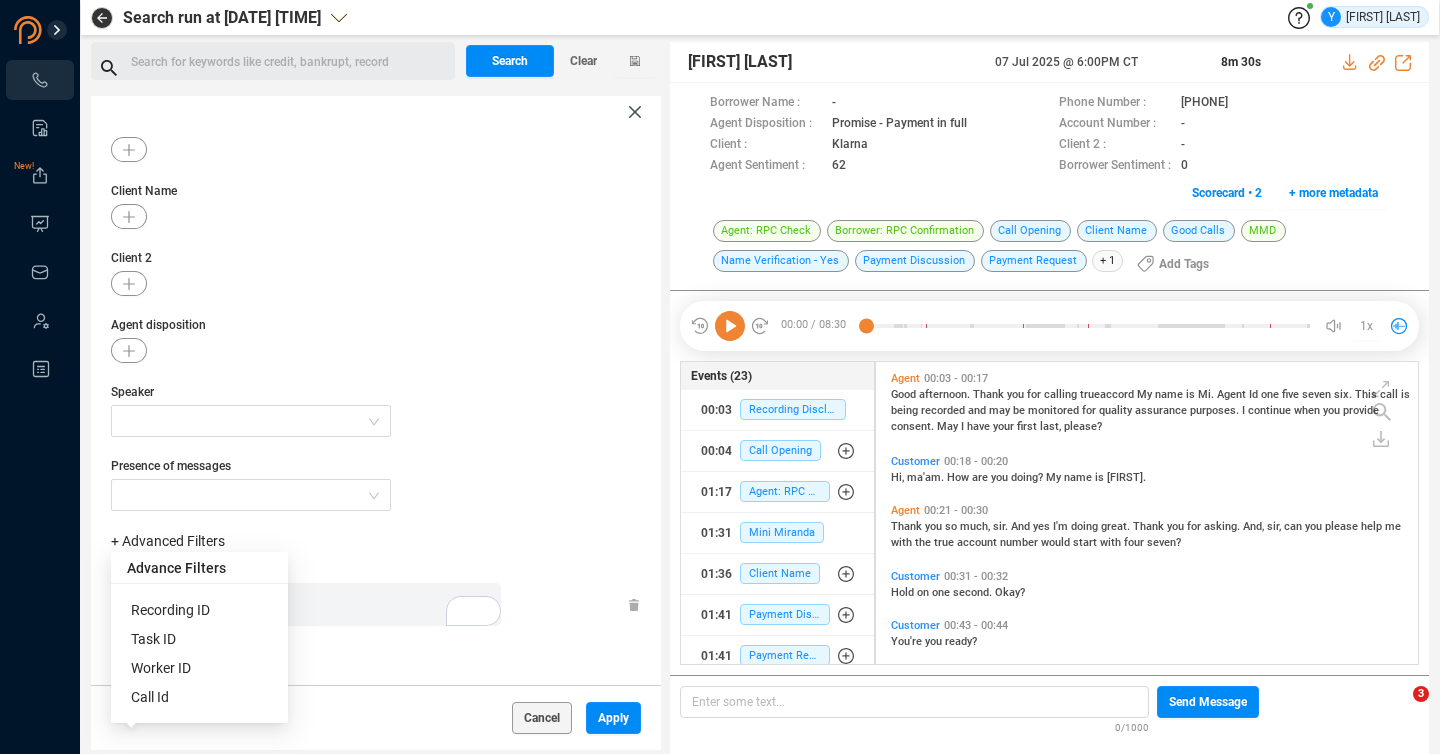 click on "Enter a comma separated list ﻿" at bounding box center [311, 604] 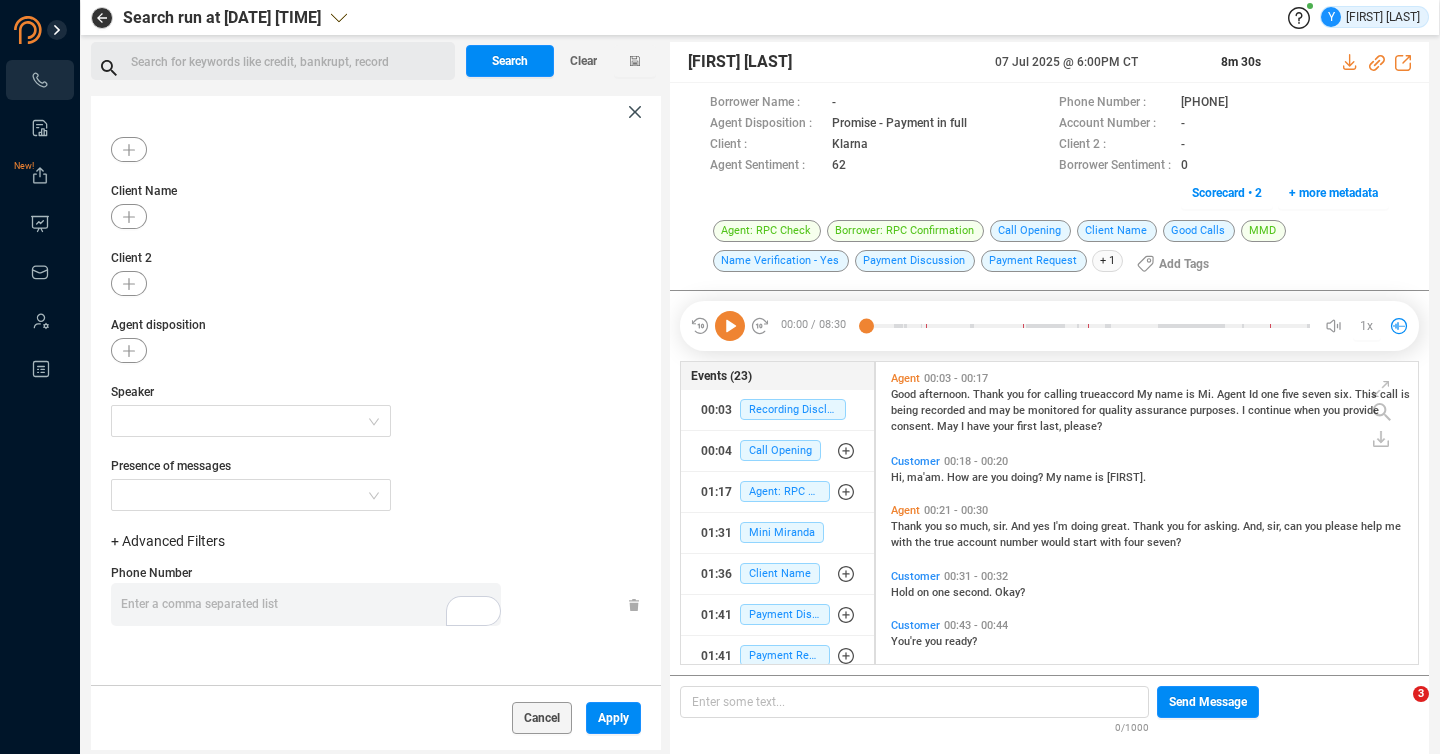 scroll, scrollTop: 1376, scrollLeft: 0, axis: vertical 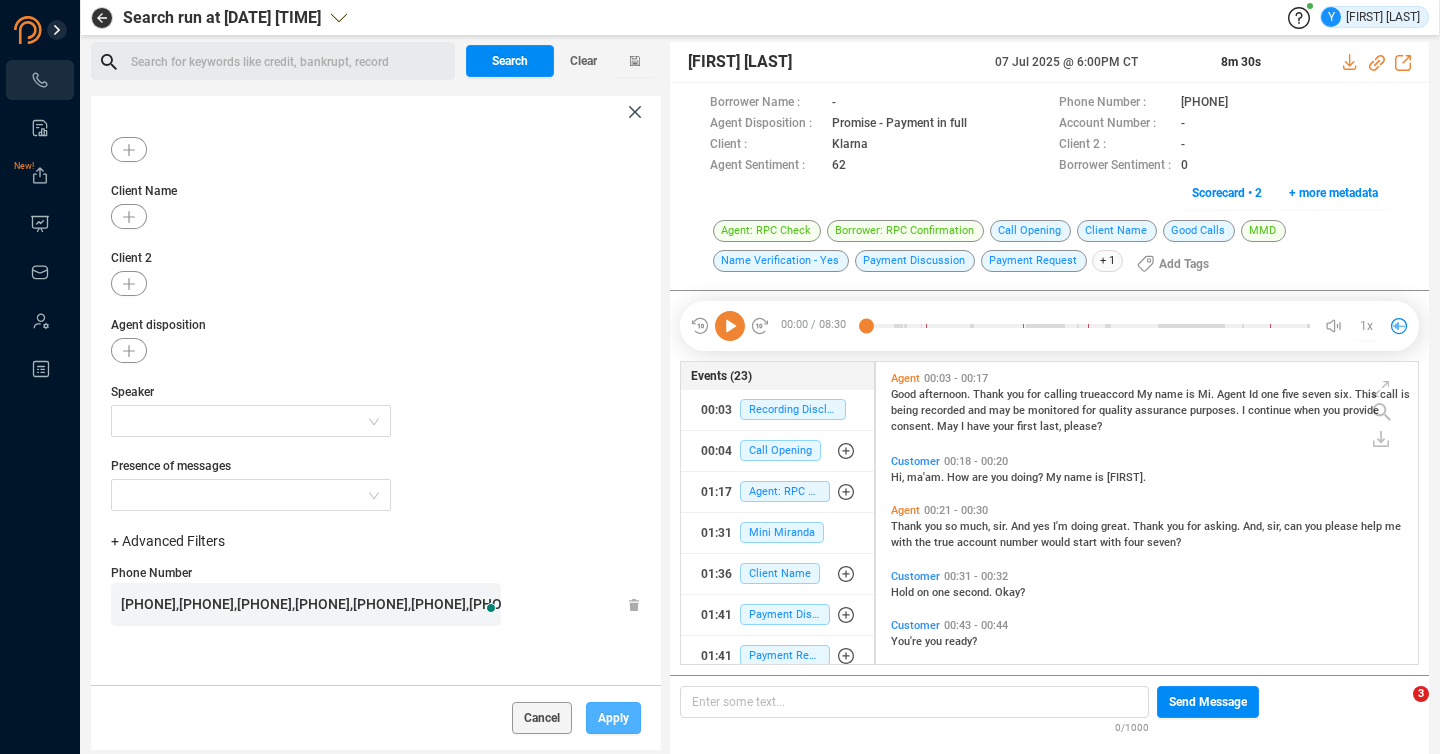 click on "Apply" at bounding box center (613, 718) 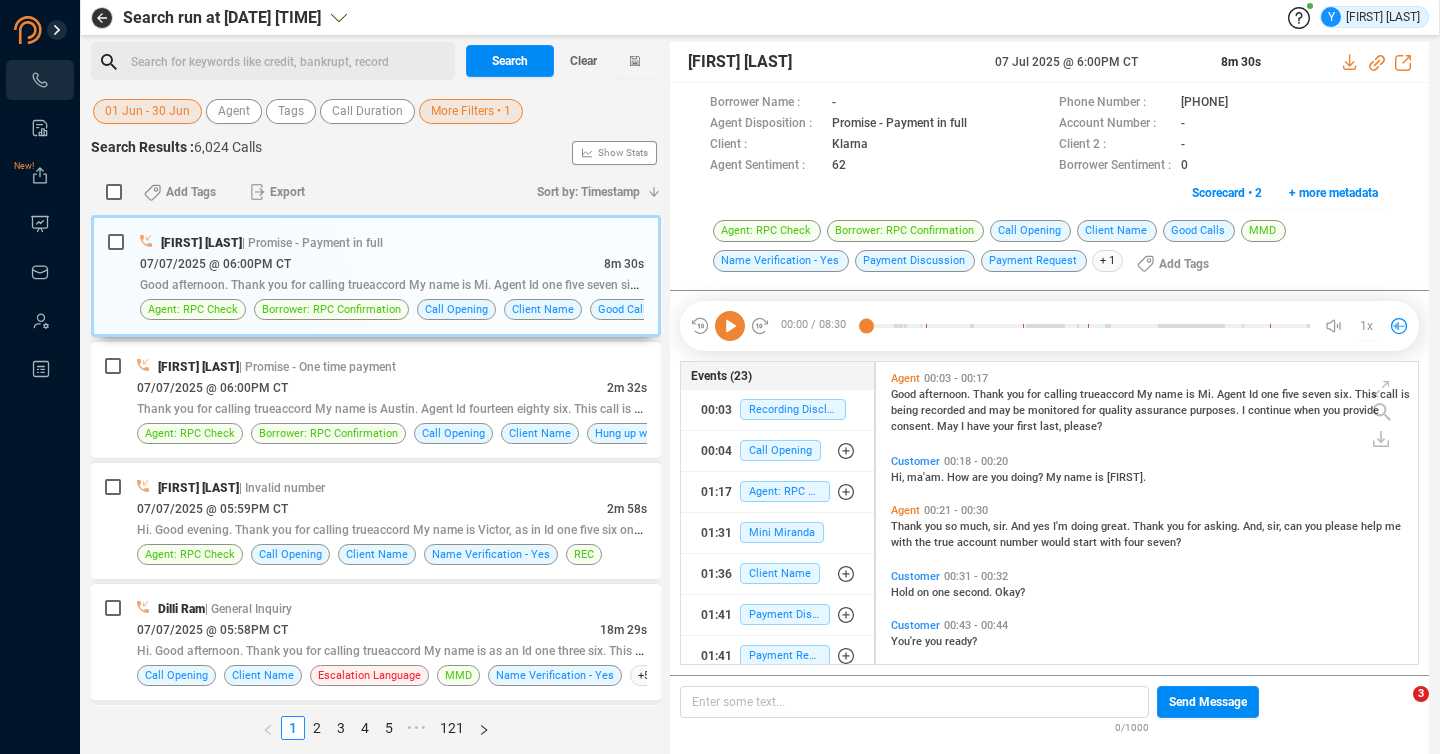 click on "Search for keywords like credit, bankrupt, record ﻿ Search Clear" at bounding box center (376, 65) 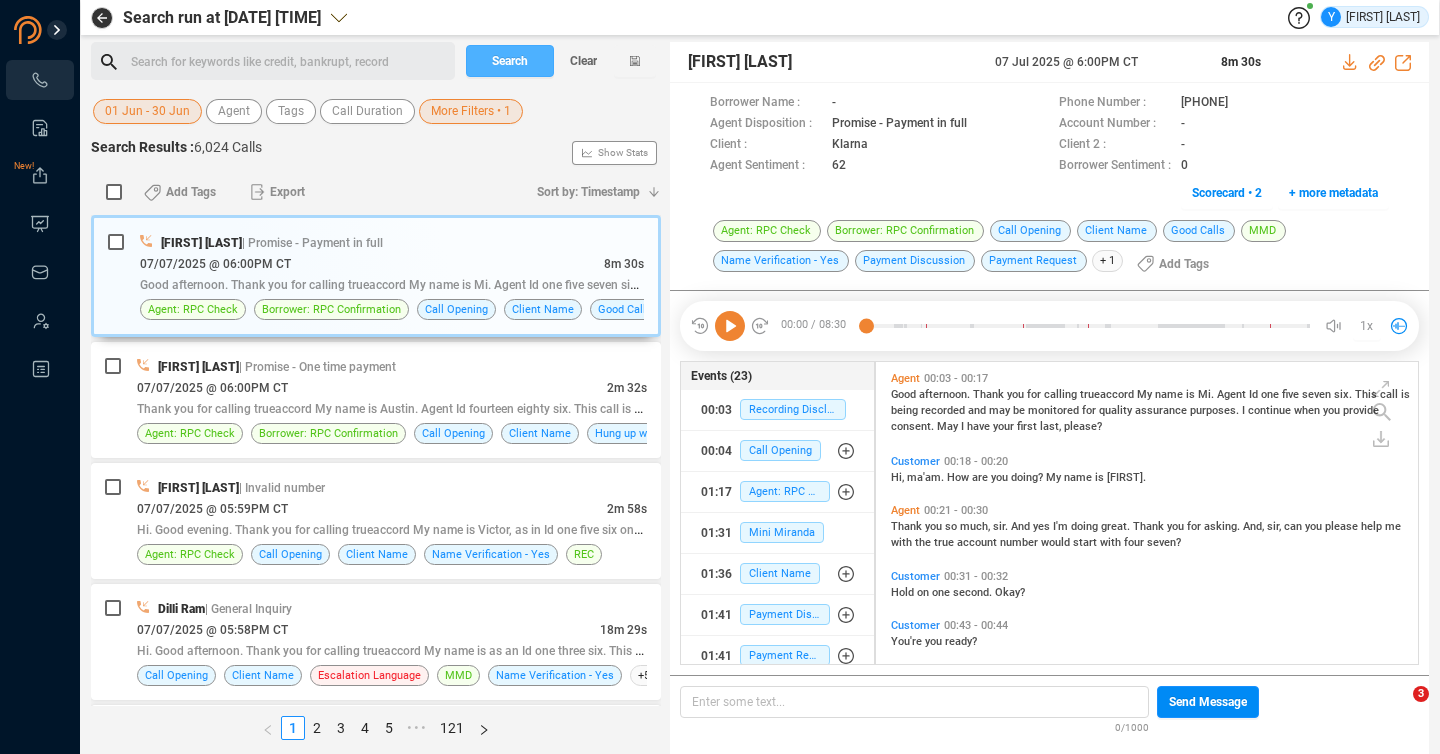 click on "Search" at bounding box center (510, 61) 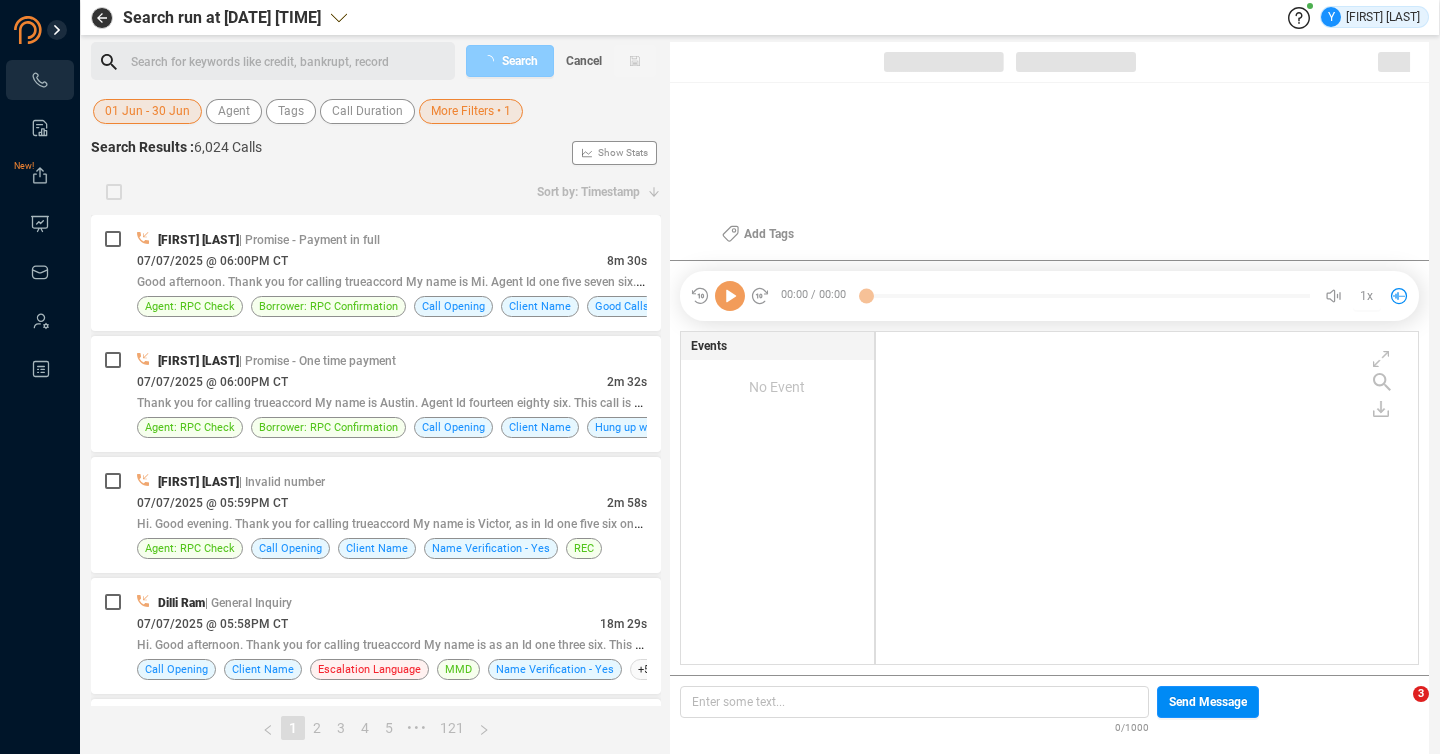 scroll, scrollTop: 6, scrollLeft: 11, axis: both 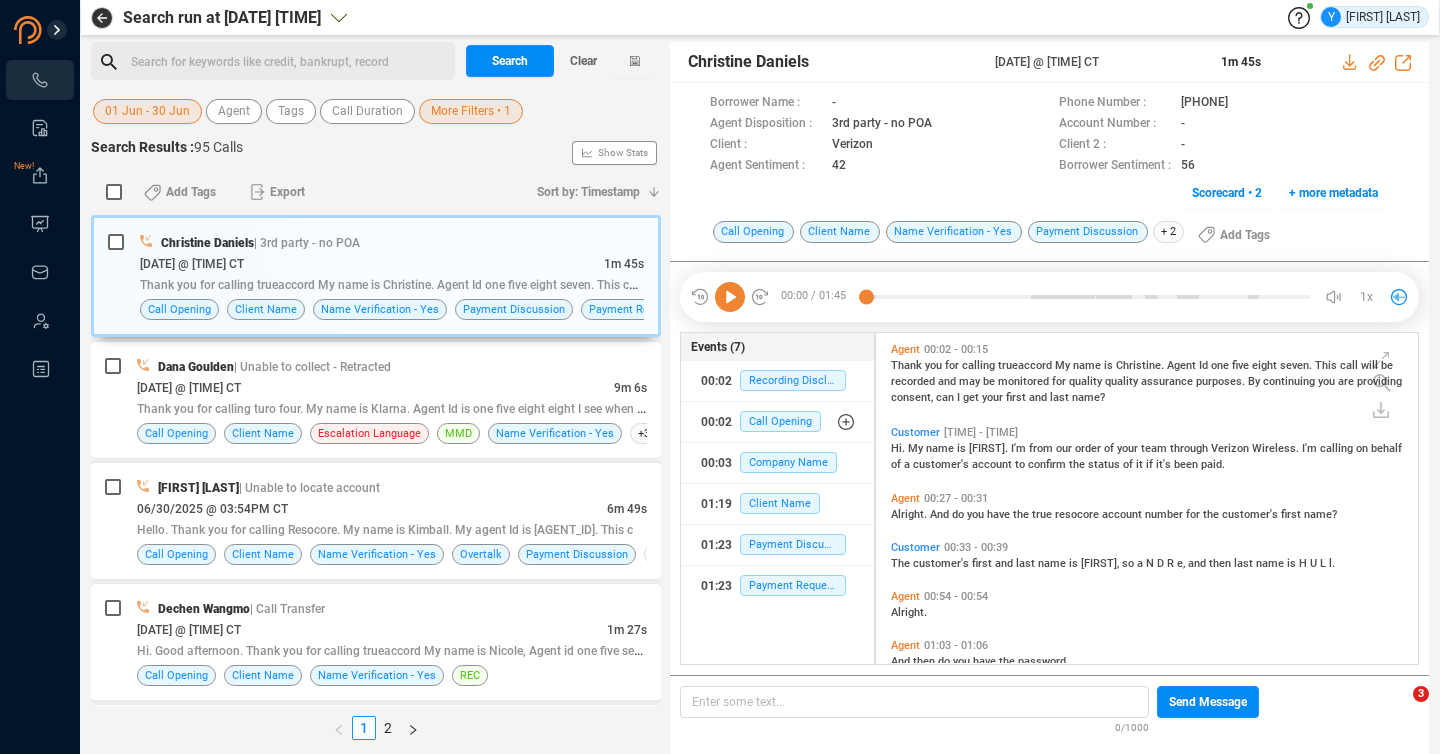 click on "More Filters • 1" at bounding box center [471, 111] 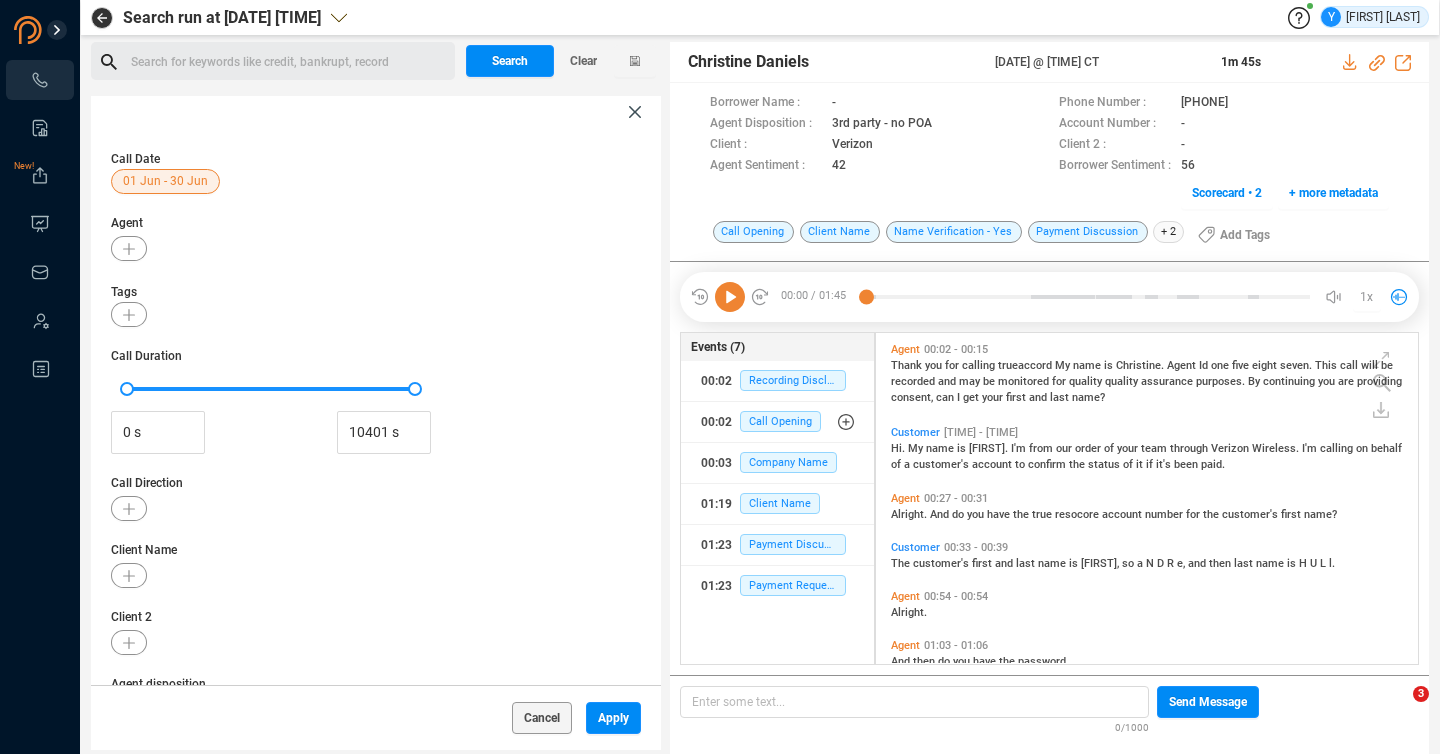 scroll, scrollTop: 359, scrollLeft: 0, axis: vertical 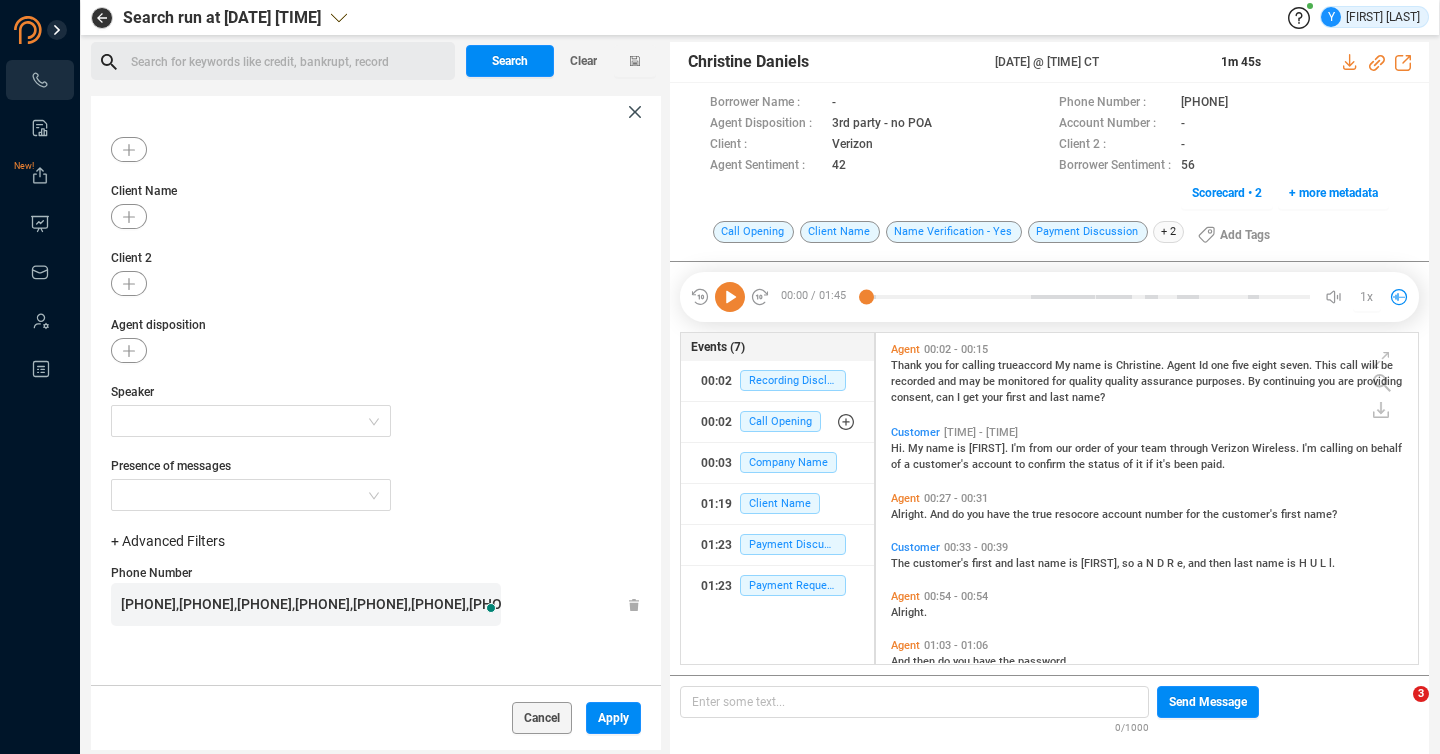 click on "[PHONE],[PHONE],[PHONE],[PHONE],[PHONE],[PHONE],[PHONE],[PHONE],[PHONE],[PHONE],[PHONE],[PHONE],[PHONE],[PHONE],[PHONE],[PHONE],[PHONE],[PHONE],[PHONE],[PHONE],[PHONE],[PHONE],[PHONE],[PHONE],[PHONE],[PHONE],[PHONE],[PHONE],[PHONE],[PHONE],[PHONE],[PHONE]" at bounding box center (1047, 604) 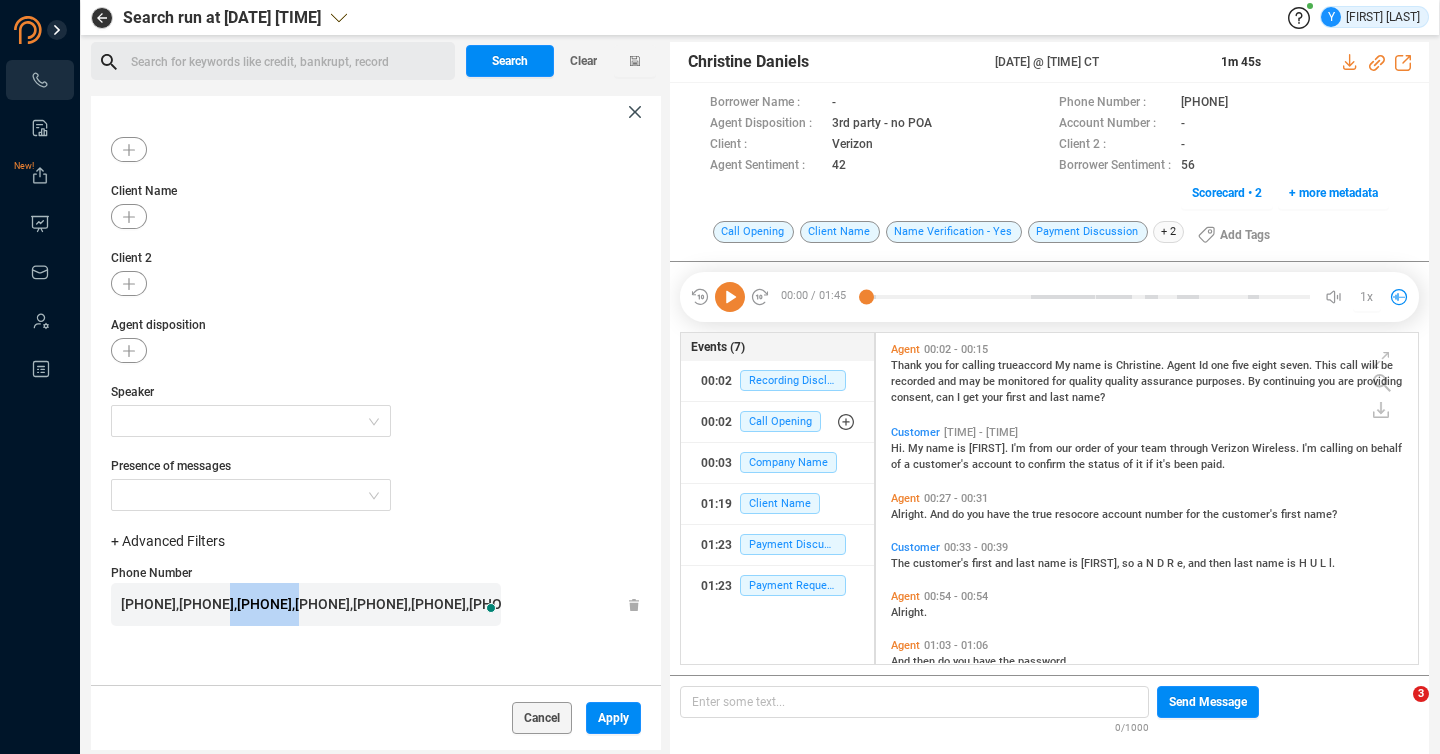 click on "[PHONE],[PHONE],[PHONE],[PHONE],[PHONE],[PHONE],[PHONE],[PHONE],[PHONE],[PHONE],[PHONE],[PHONE],[PHONE],[PHONE],[PHONE],[PHONE],[PHONE],[PHONE],[PHONE],[PHONE],[PHONE],[PHONE],[PHONE],[PHONE],[PHONE],[PHONE],[PHONE],[PHONE],[PHONE],[PHONE],[PHONE],[PHONE]" at bounding box center [1047, 604] 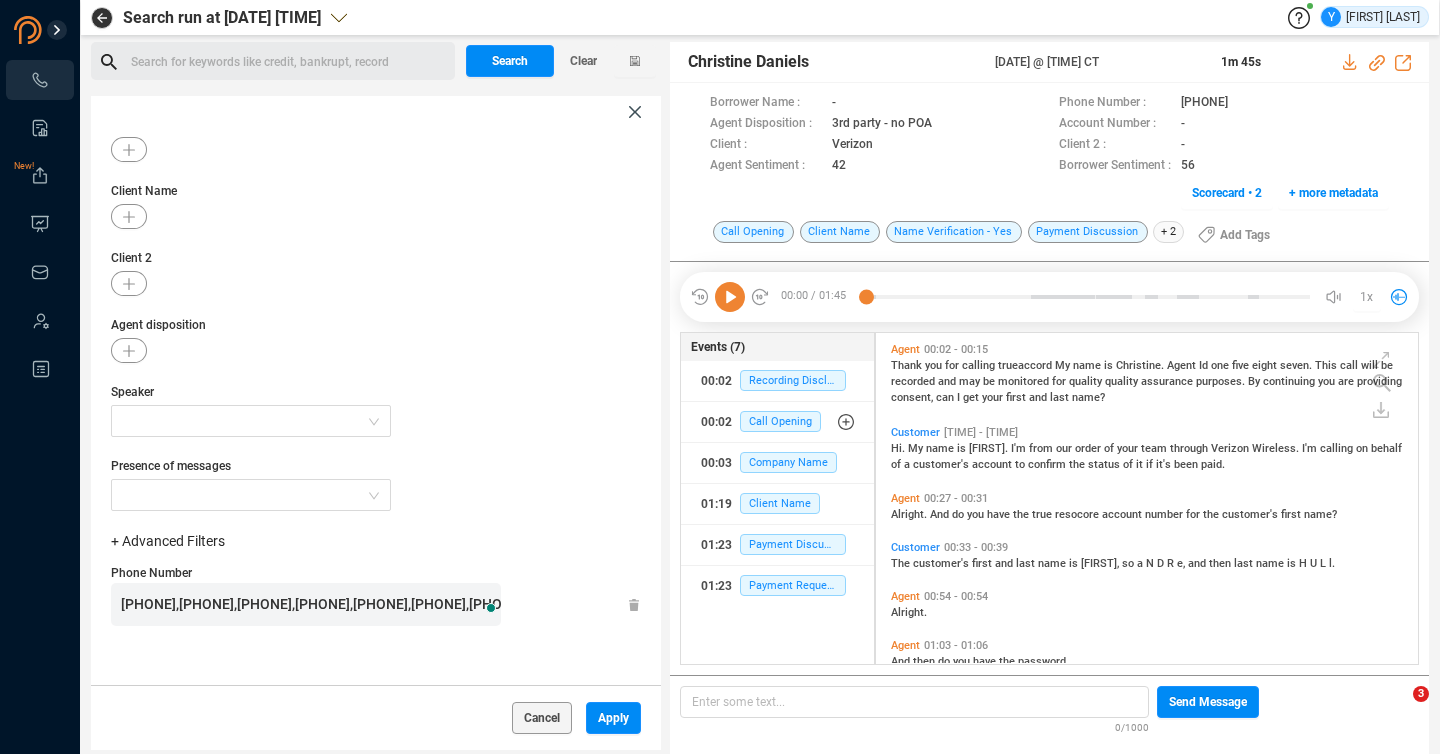 scroll, scrollTop: 1333, scrollLeft: 0, axis: vertical 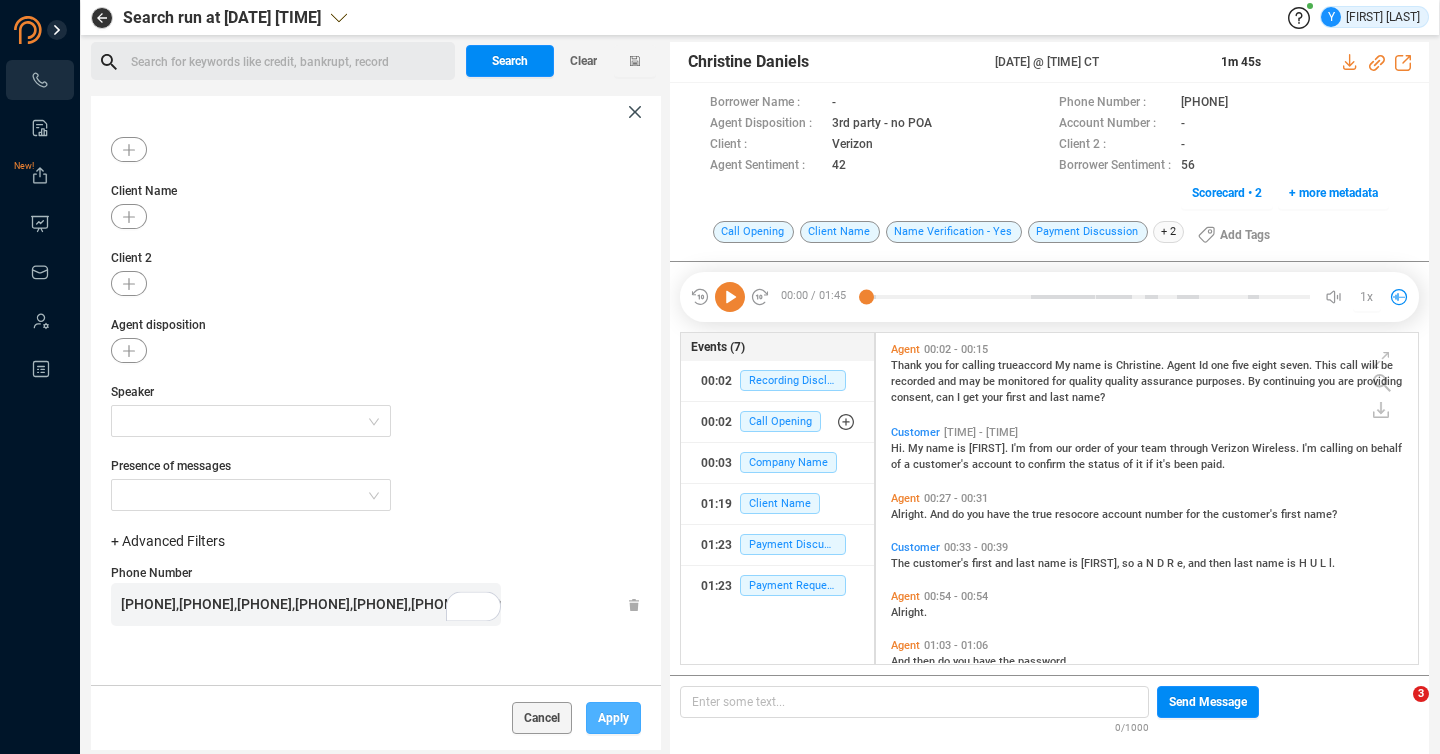 click on "Apply" at bounding box center [613, 718] 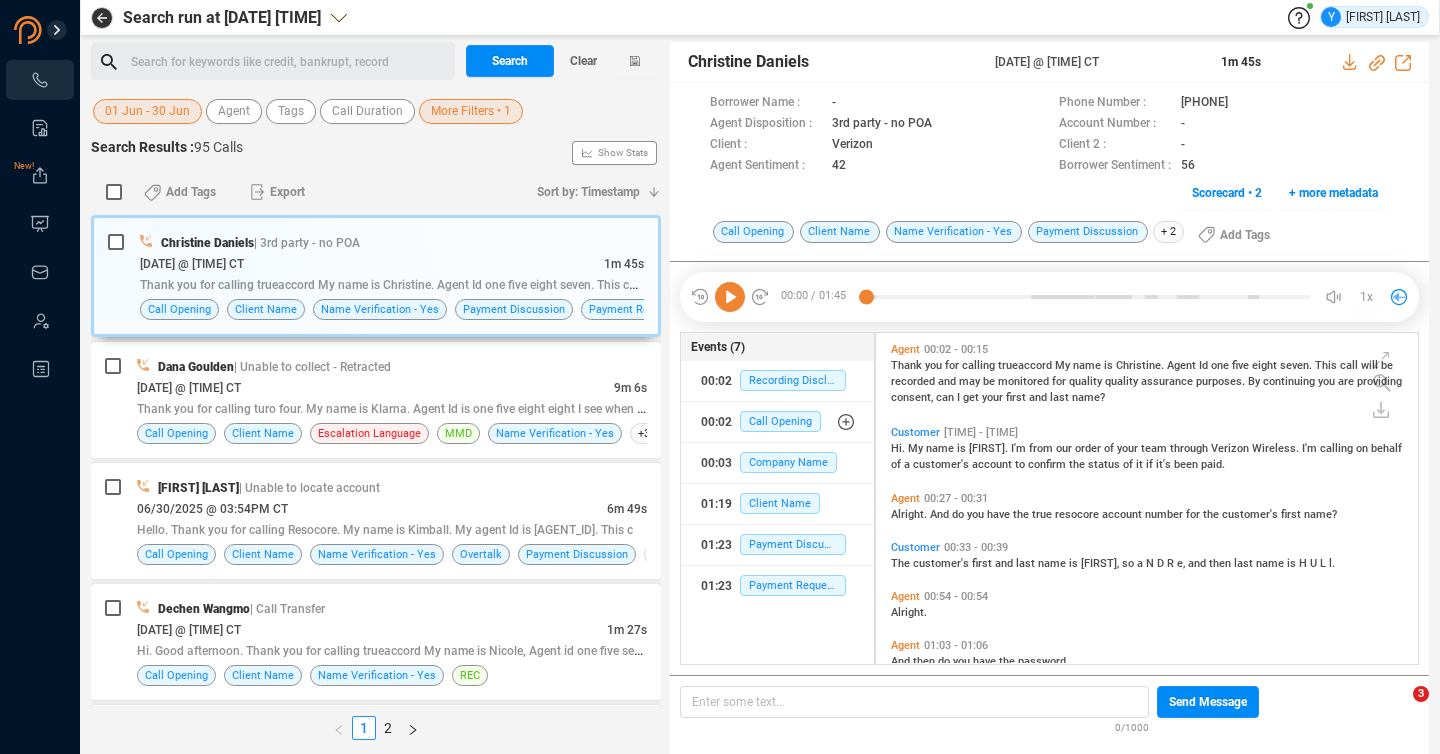 scroll, scrollTop: 0, scrollLeft: 0, axis: both 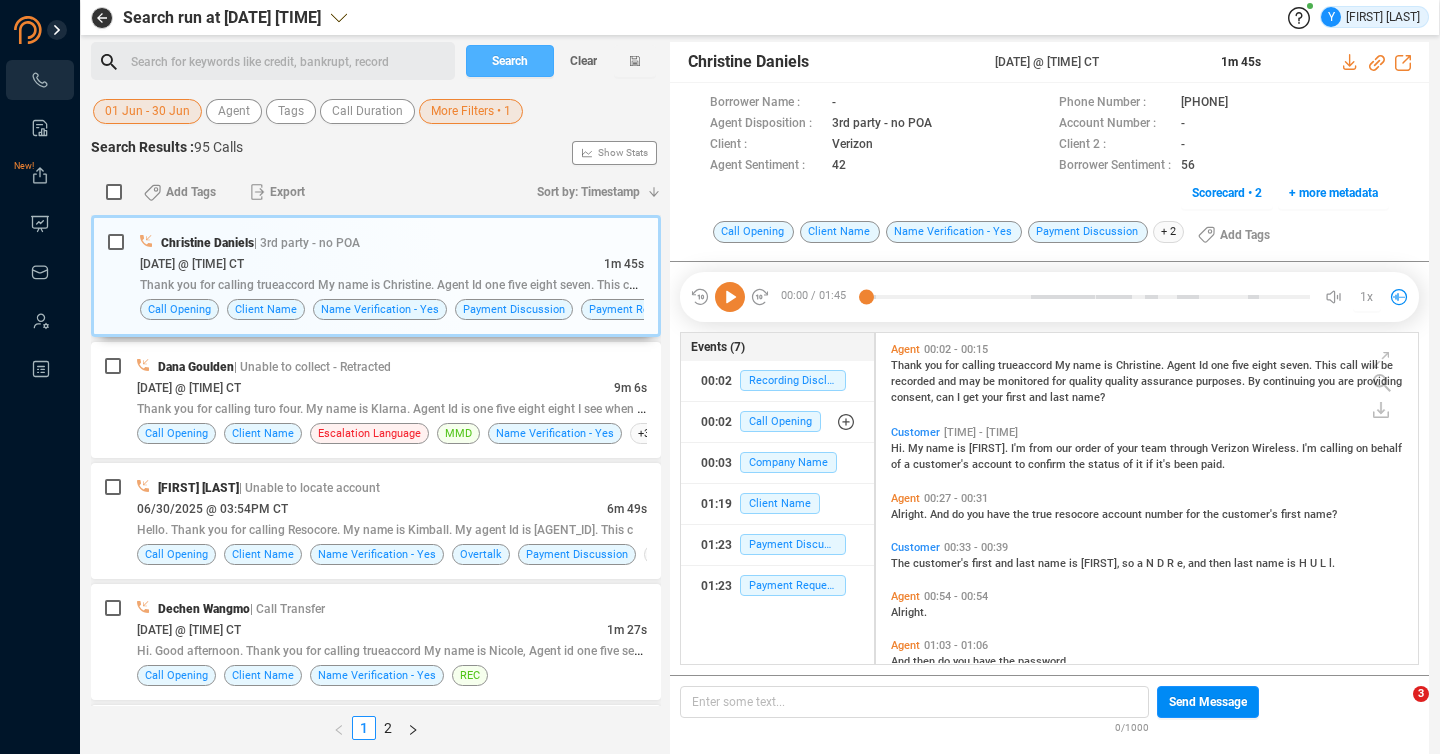 click on "Search" at bounding box center [510, 61] 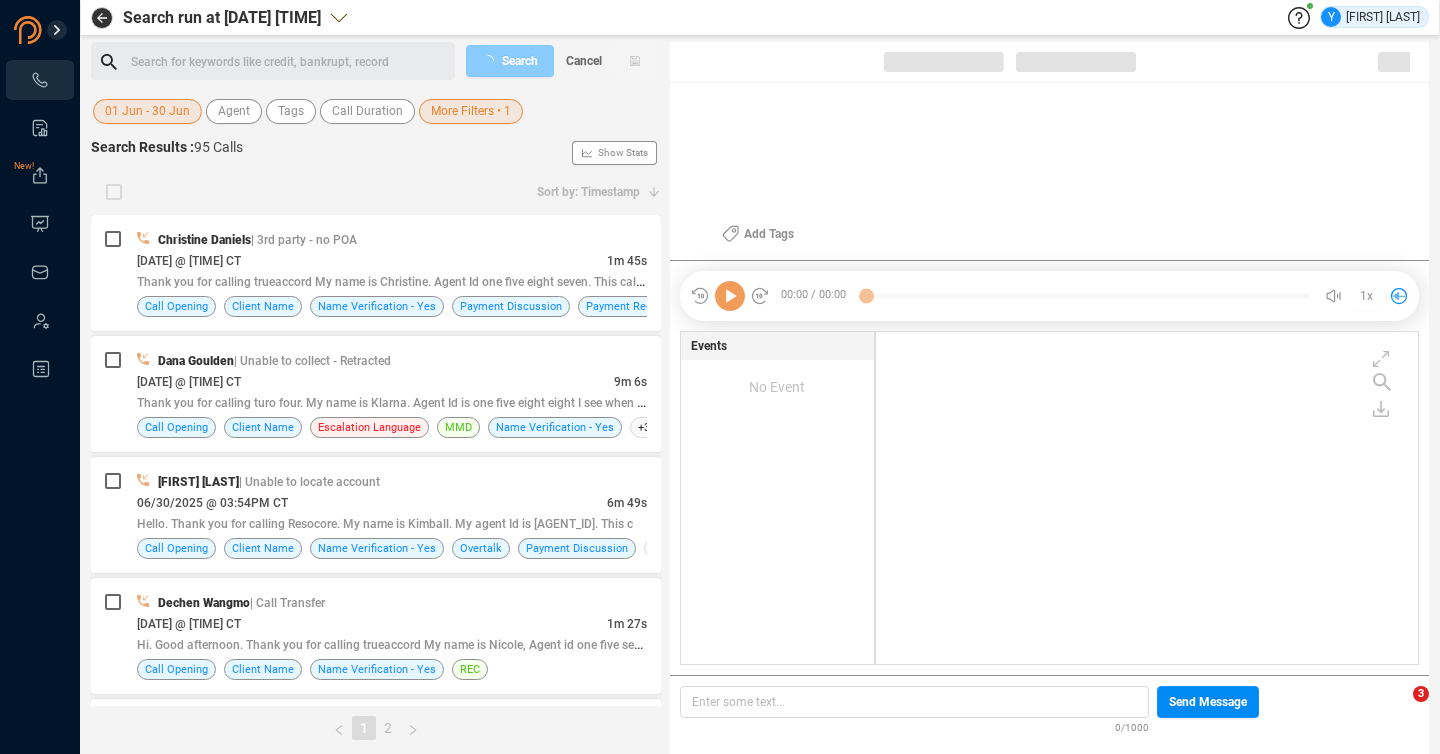 scroll, scrollTop: 6, scrollLeft: 11, axis: both 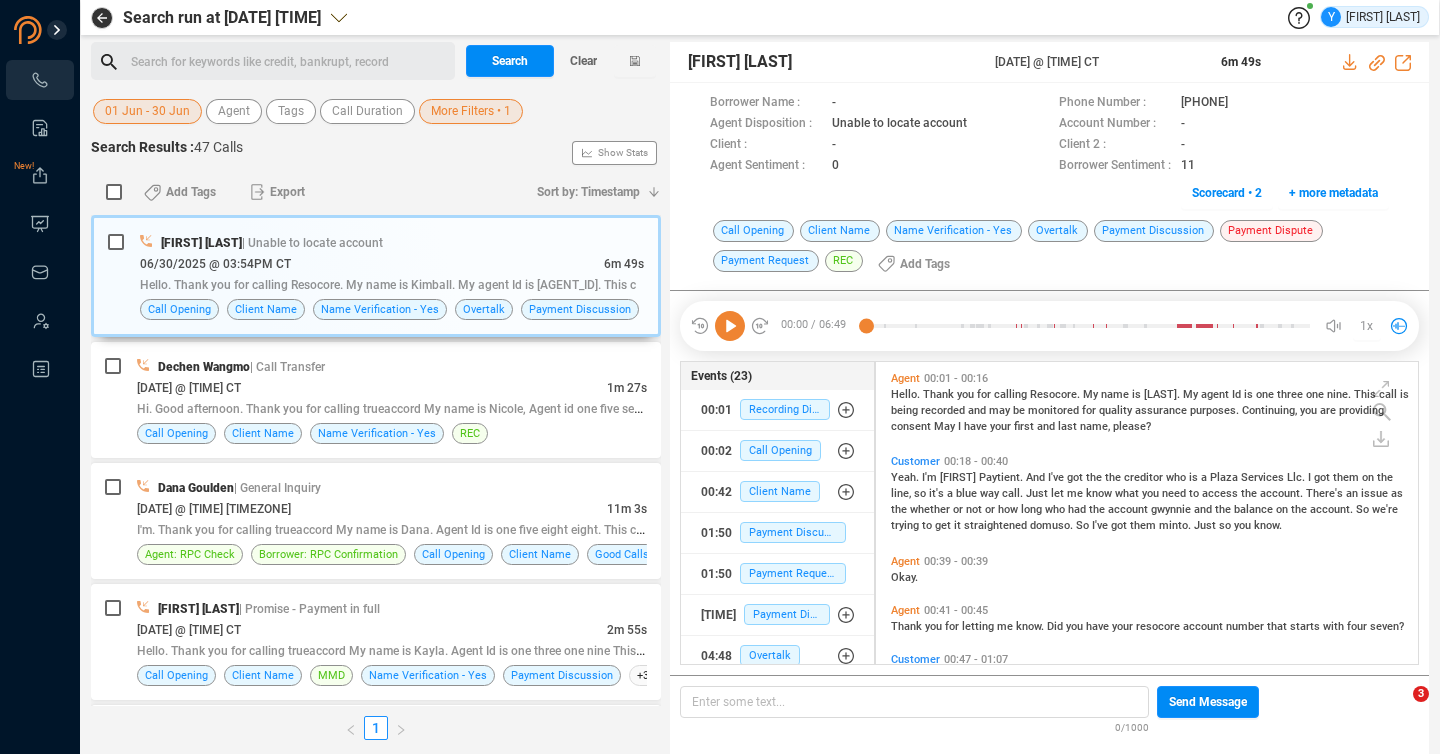 click on "More Filters • 1" at bounding box center [471, 111] 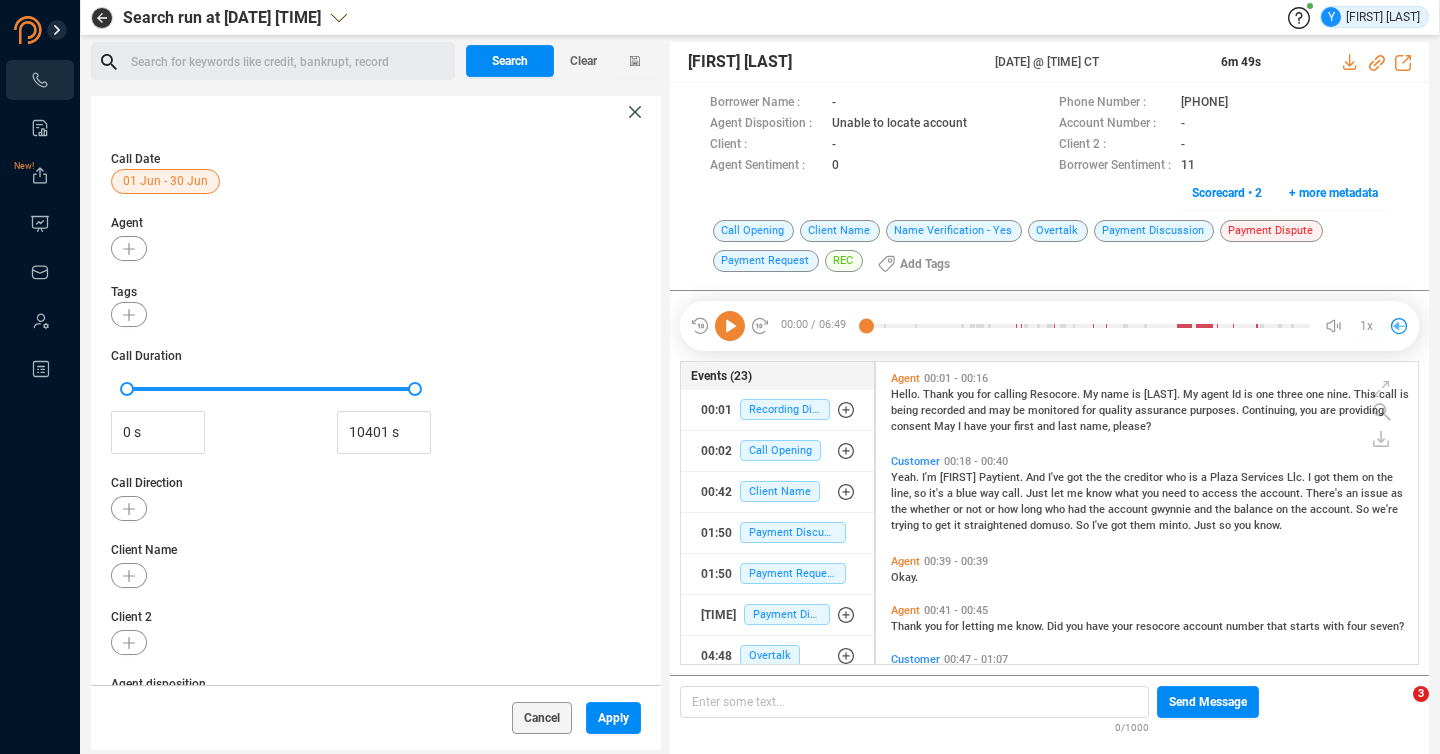 scroll, scrollTop: 359, scrollLeft: 0, axis: vertical 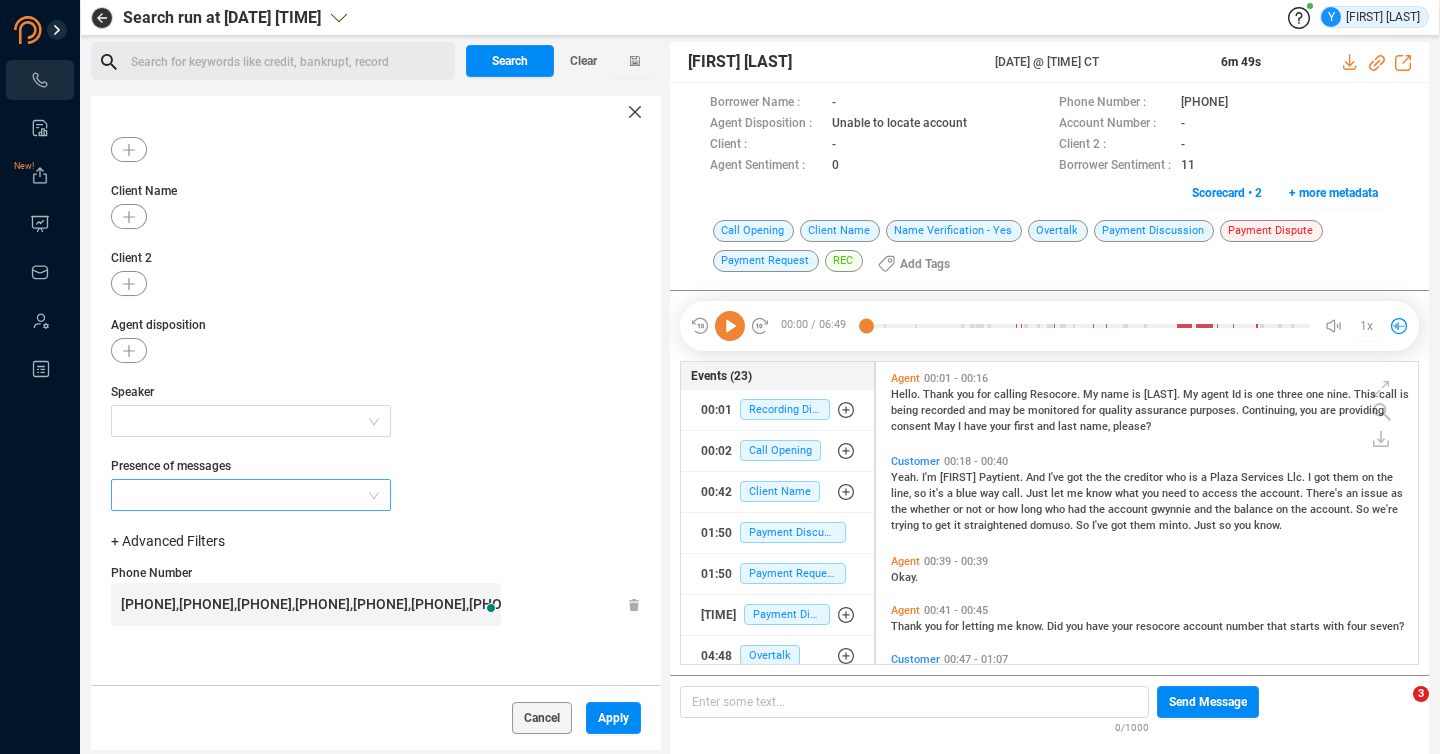 click at bounding box center [244, 495] 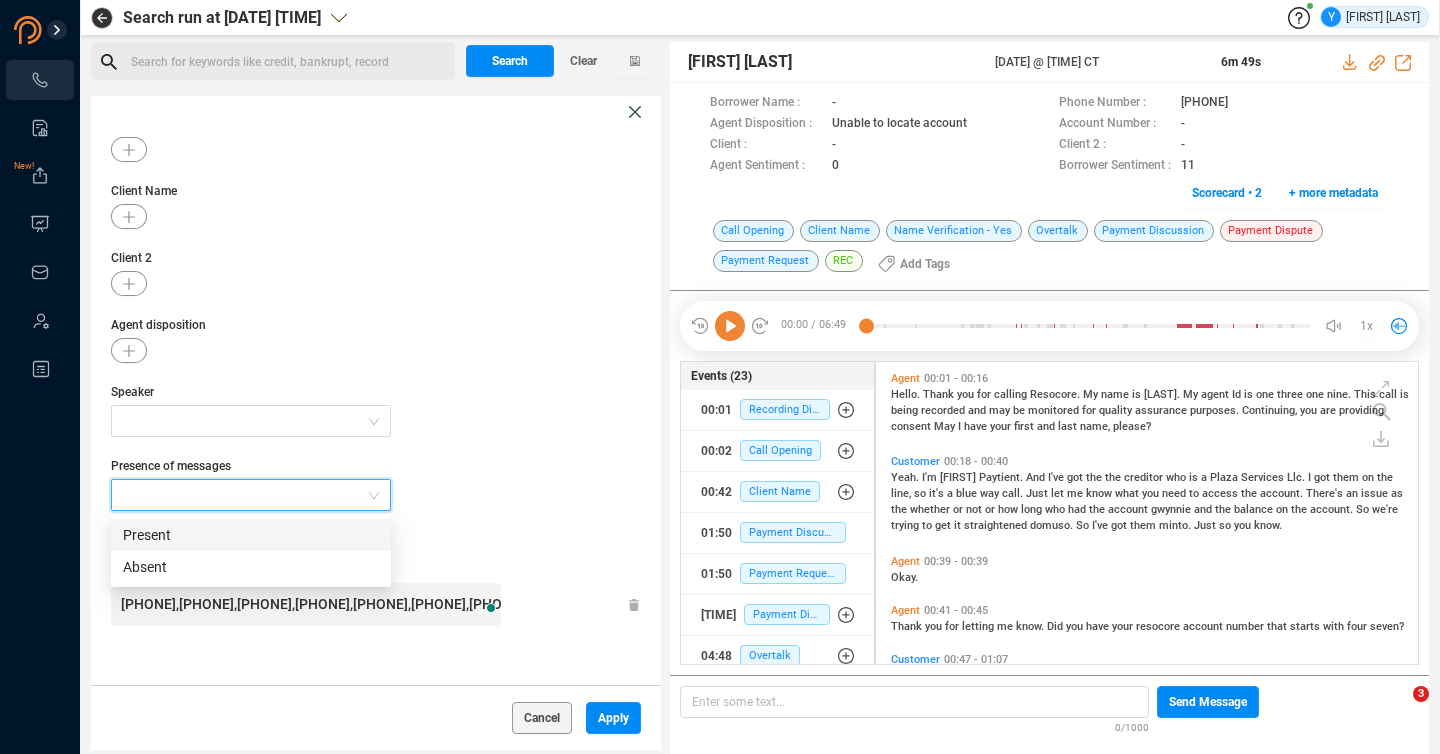 scroll, scrollTop: 359, scrollLeft: 0, axis: vertical 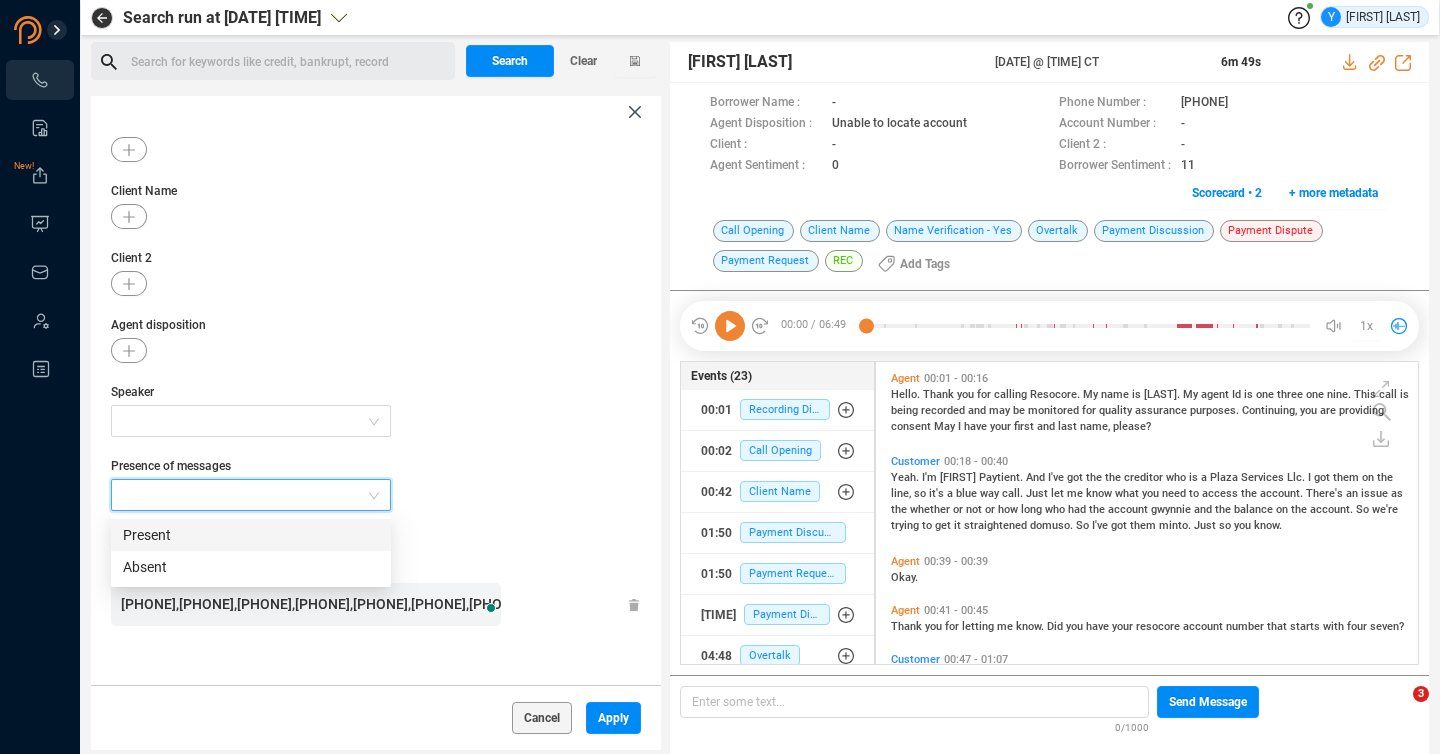 click at bounding box center (244, 495) 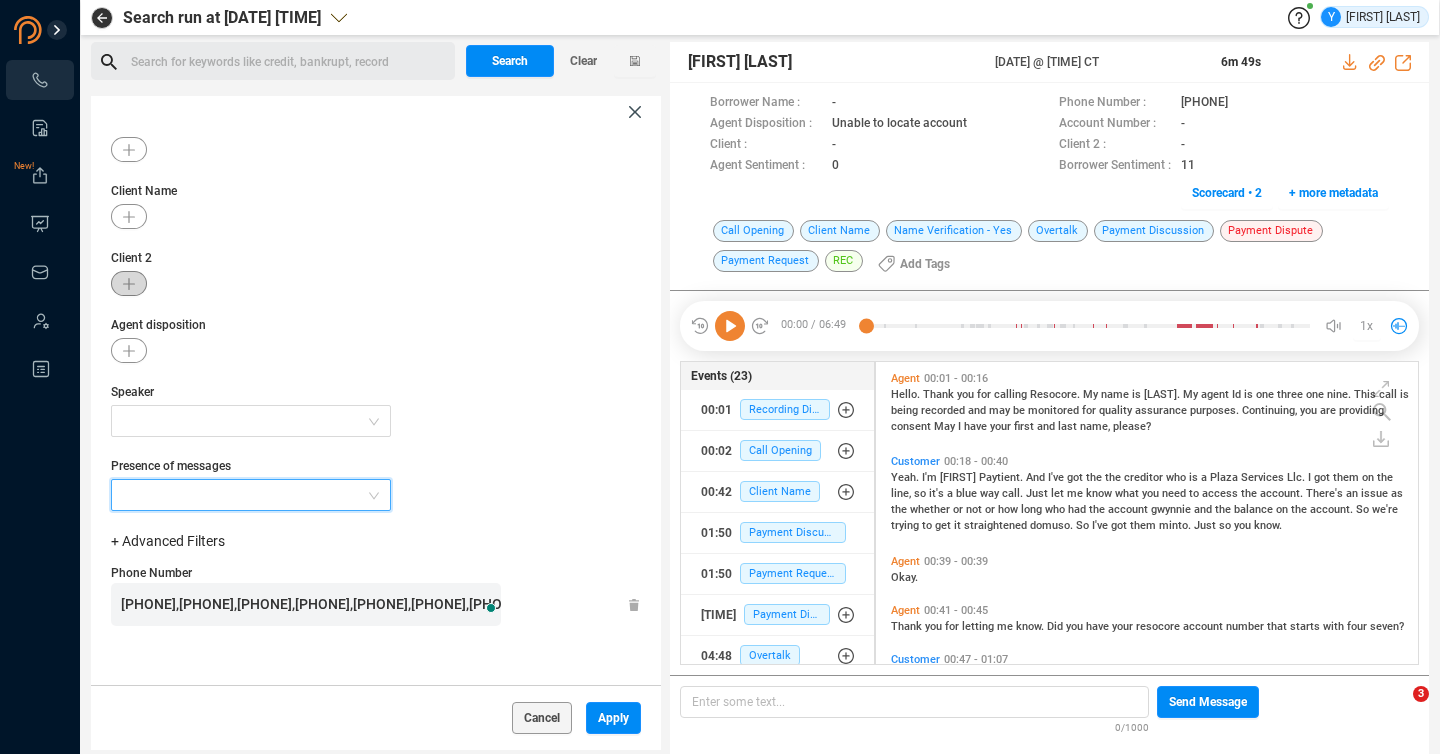 click at bounding box center [129, 284] 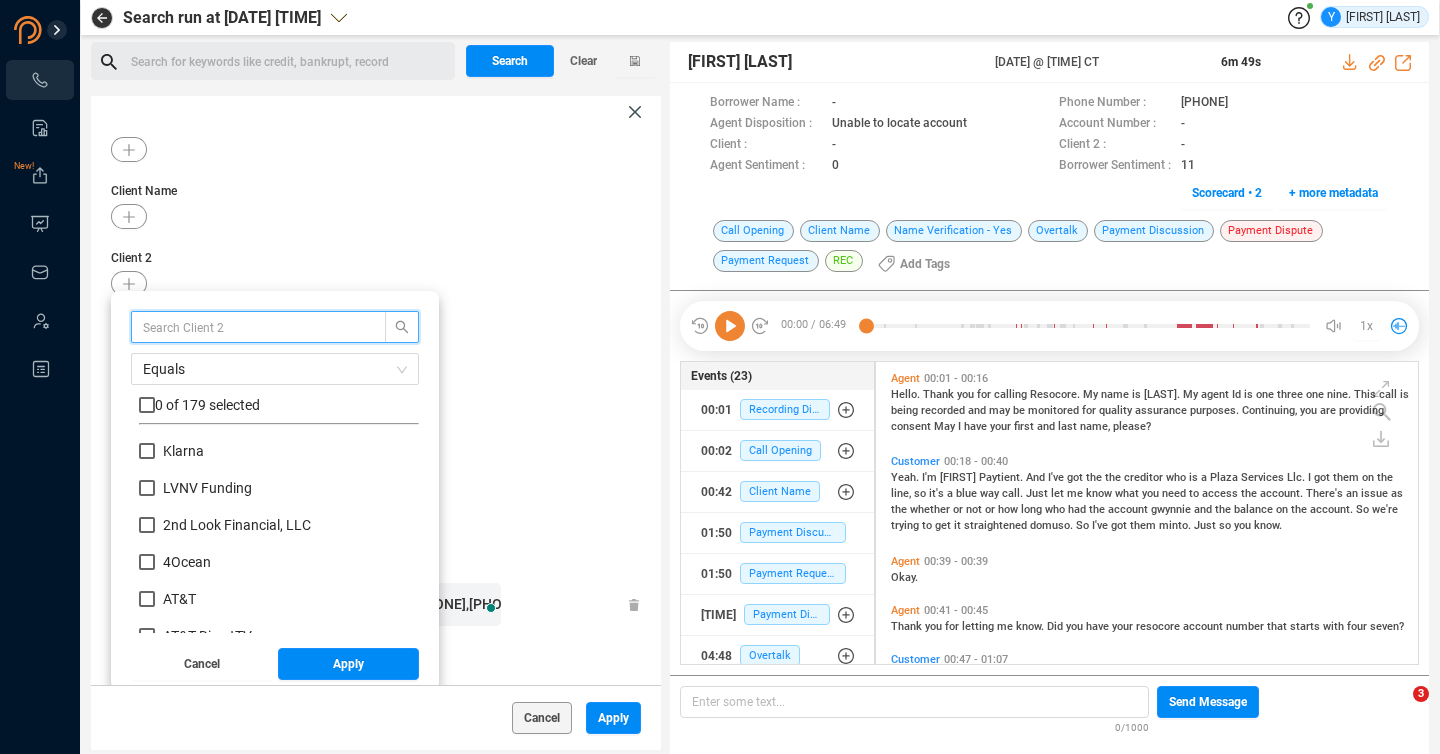 scroll, scrollTop: 353, scrollLeft: 0, axis: vertical 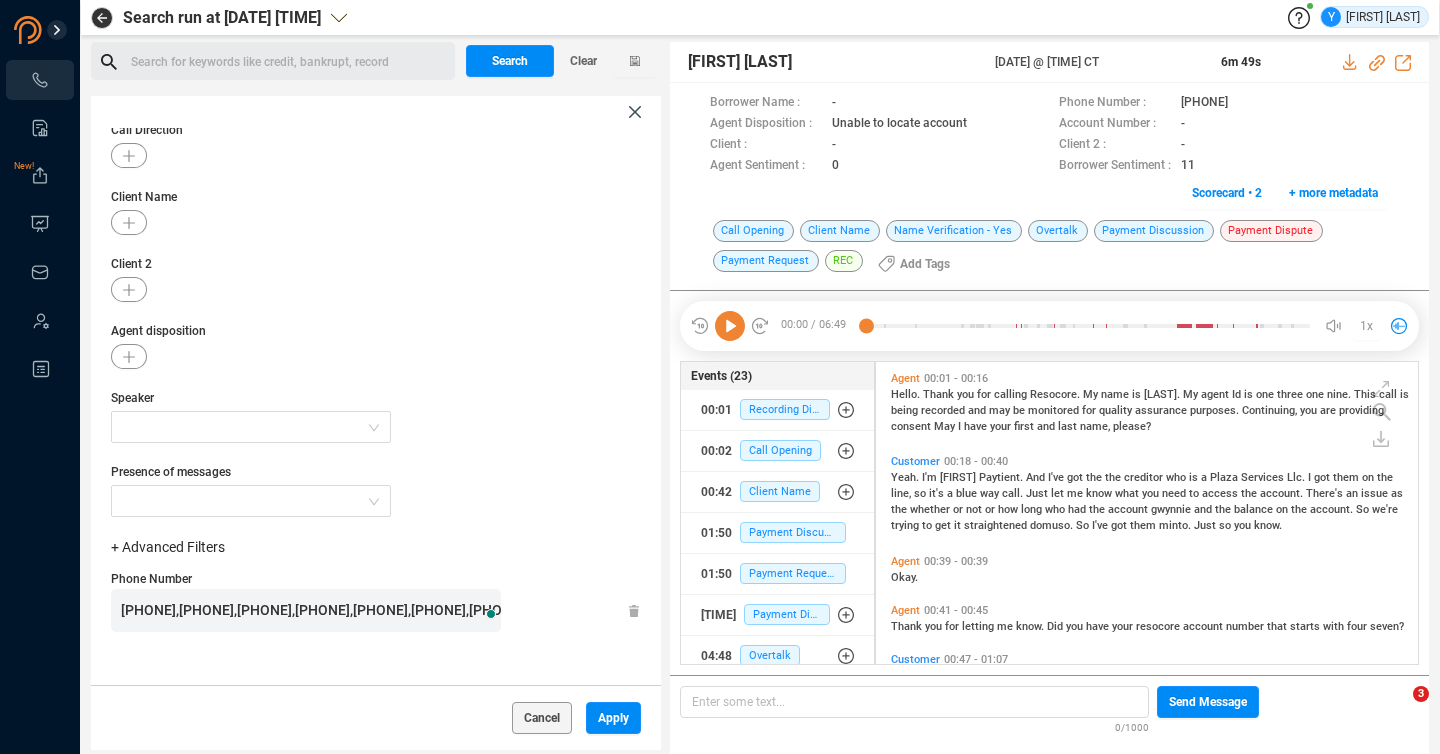 click on "Call Date [DATE] - [DATE] Agent Tags Call Duration [DURATION] [DURATION] Call Direction Client Name Client [NUMBER] Agent disposition Speaker Presence of messages Present Absent Present Absent + Advanced Filters Phone Number [PHONE],[PHONE],[PHONE],[PHONE],[PHONE],[PHONE],[PHONE],[PHONE],[PHONE],[PHONE],[PHONE],[PHONE],[PHONE],[PHONE],[PHONE],[PHONE],[PHONE],[PHONE],[PHONE],[PHONE],[PHONE],[PHONE],[PHONE],[PHONE],[PHONE],[PHONE],[PHONE],[PHONE],[PHONE],[PHONE],[PHONE],[PHONE],[PHONE]" at bounding box center (376, 406) 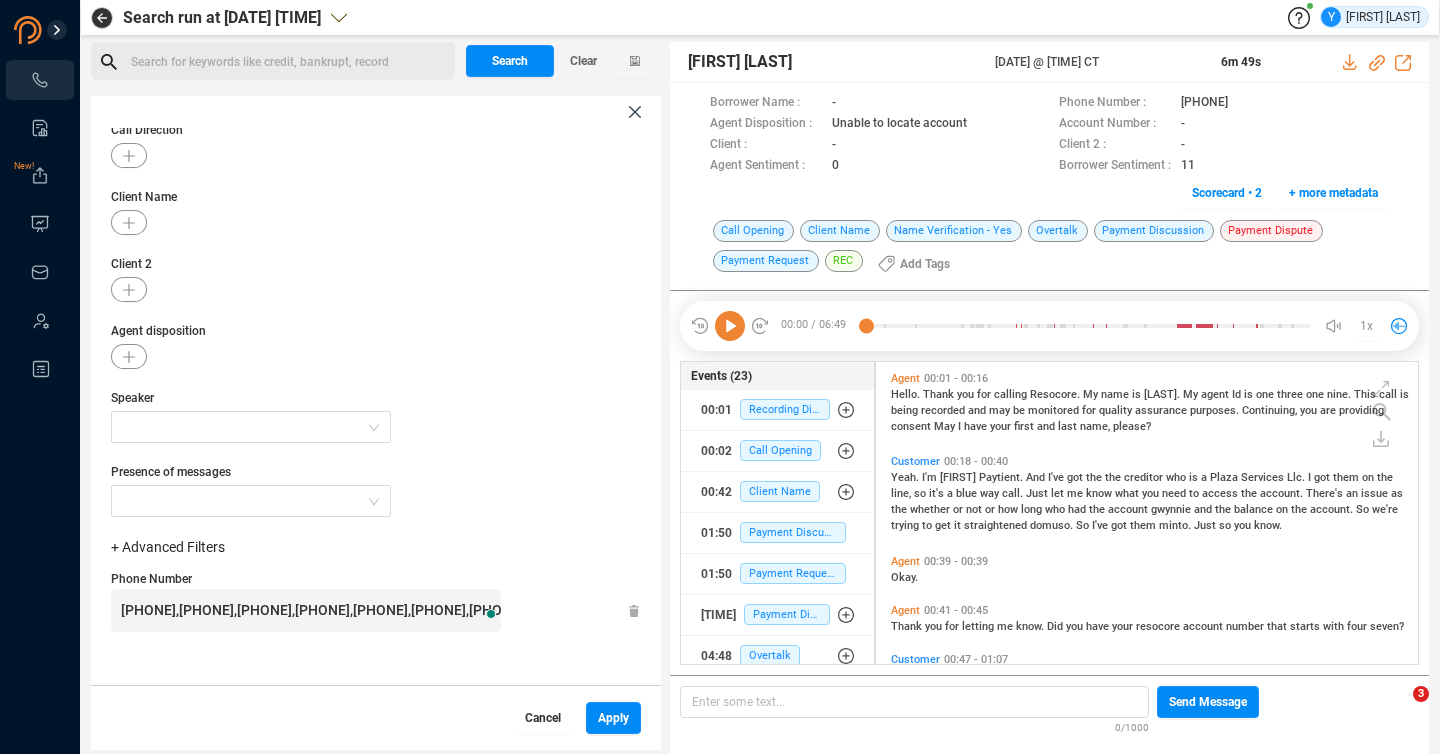 click on "Cancel" at bounding box center (543, 718) 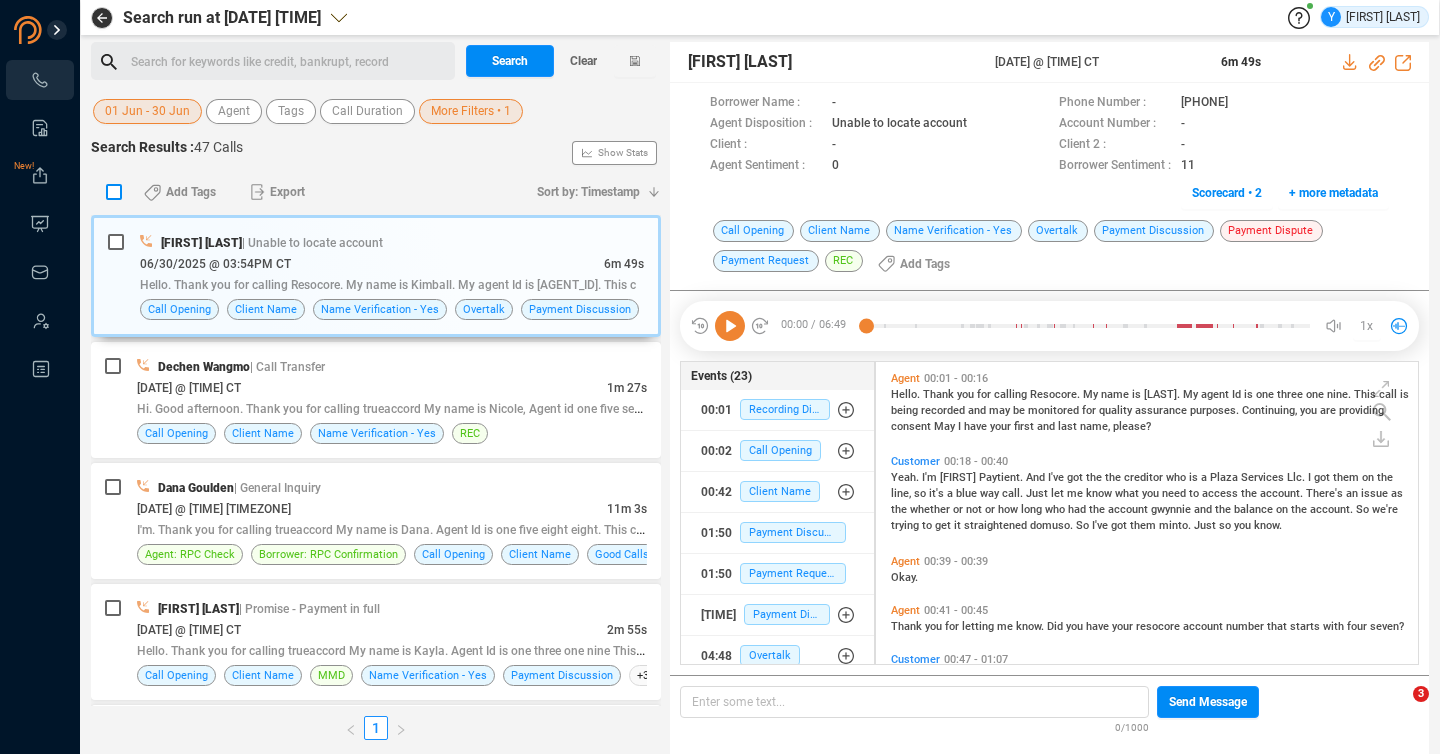 click at bounding box center (114, 192) 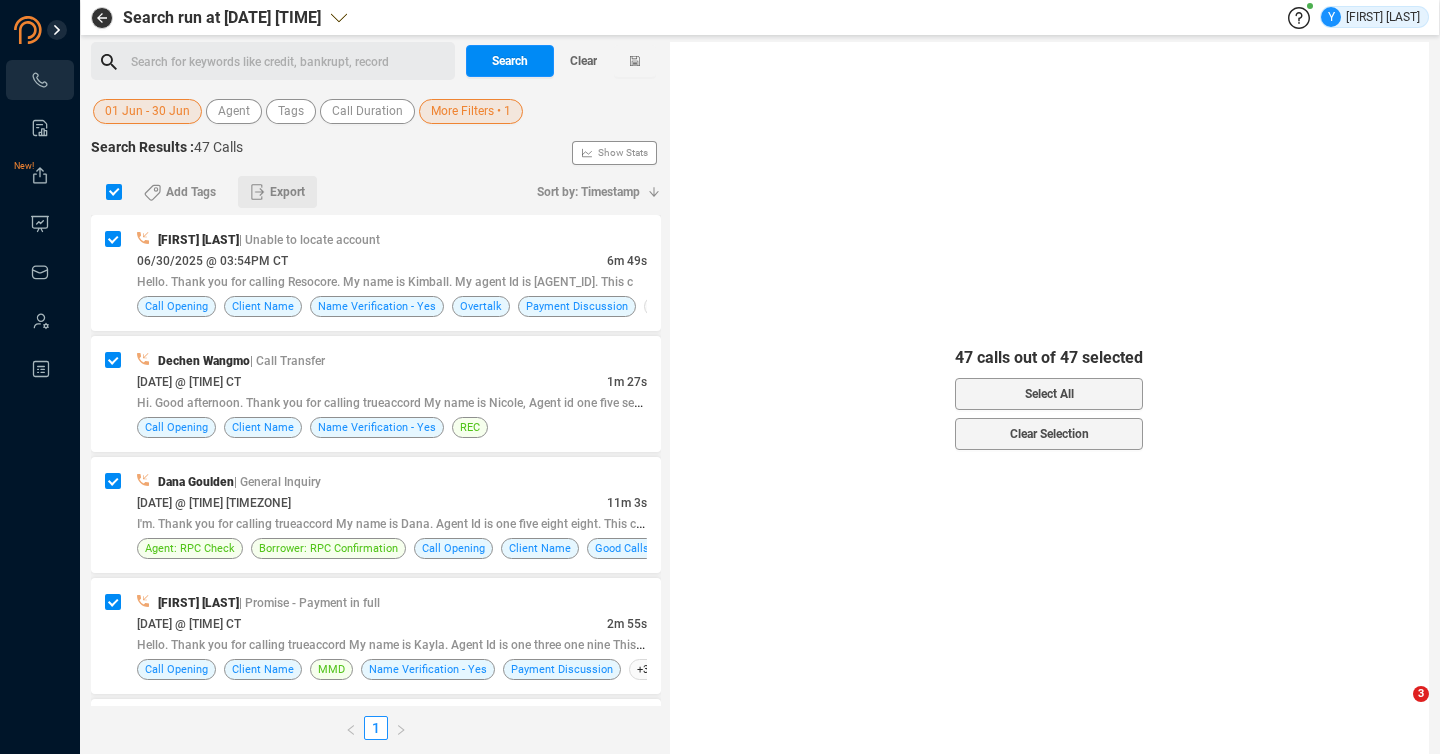 click on "Export" at bounding box center [287, 192] 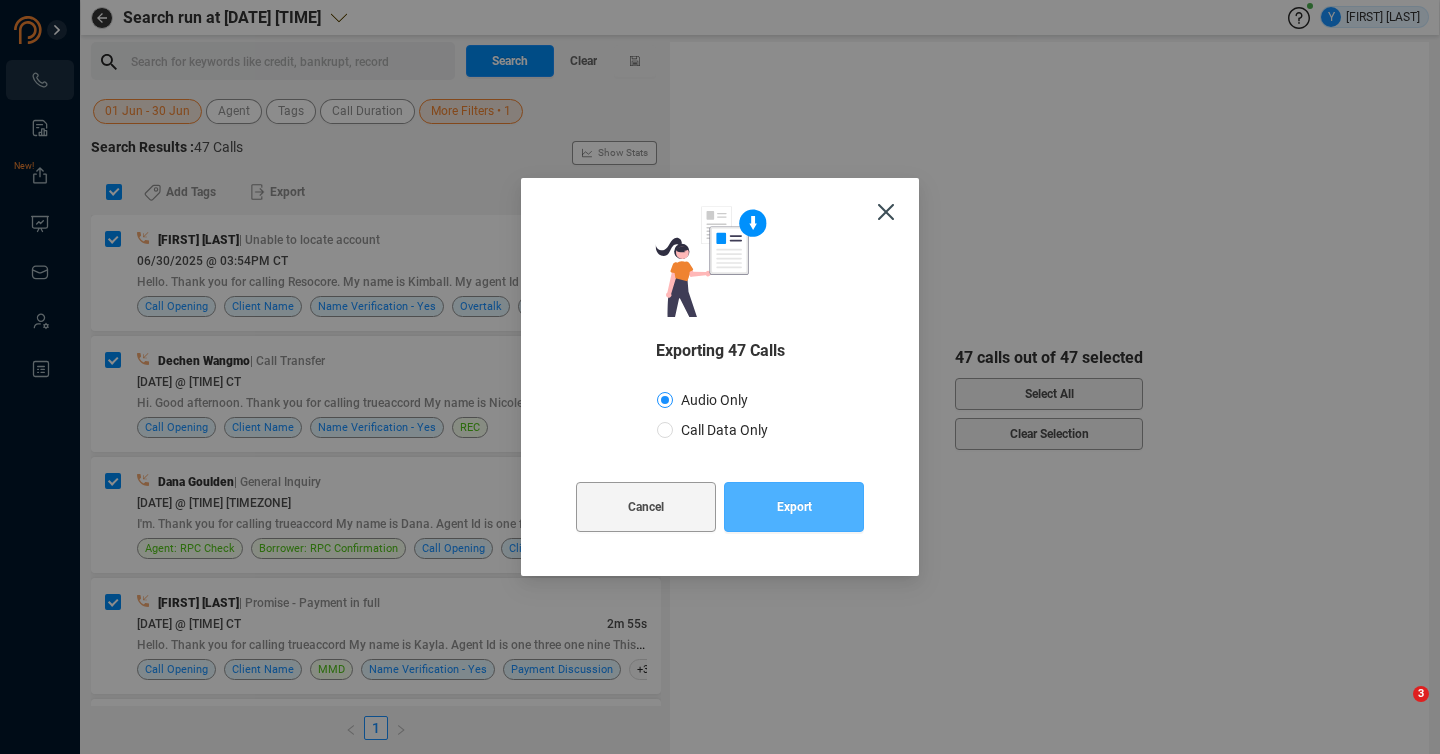 click on "Export" at bounding box center (794, 507) 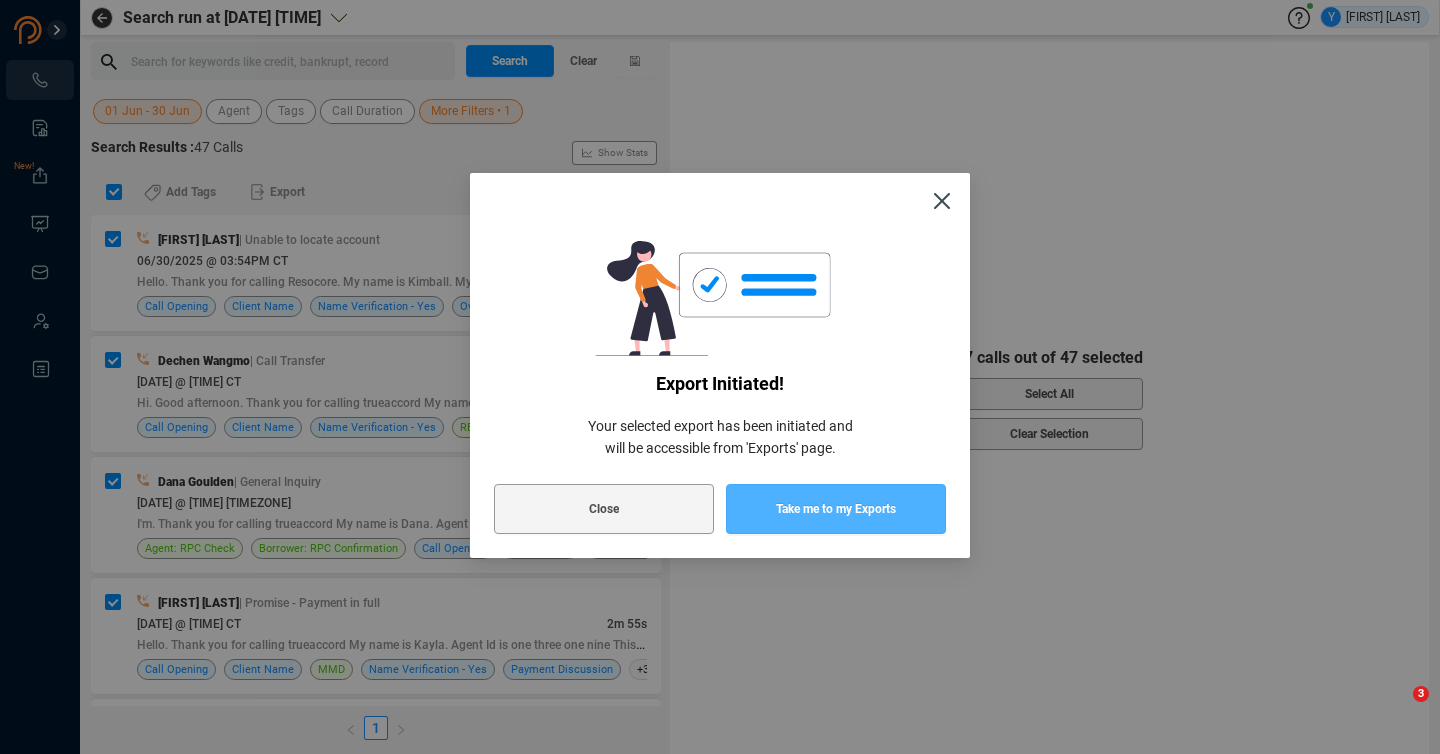 click on "Take me to my Exports" at bounding box center (836, 509) 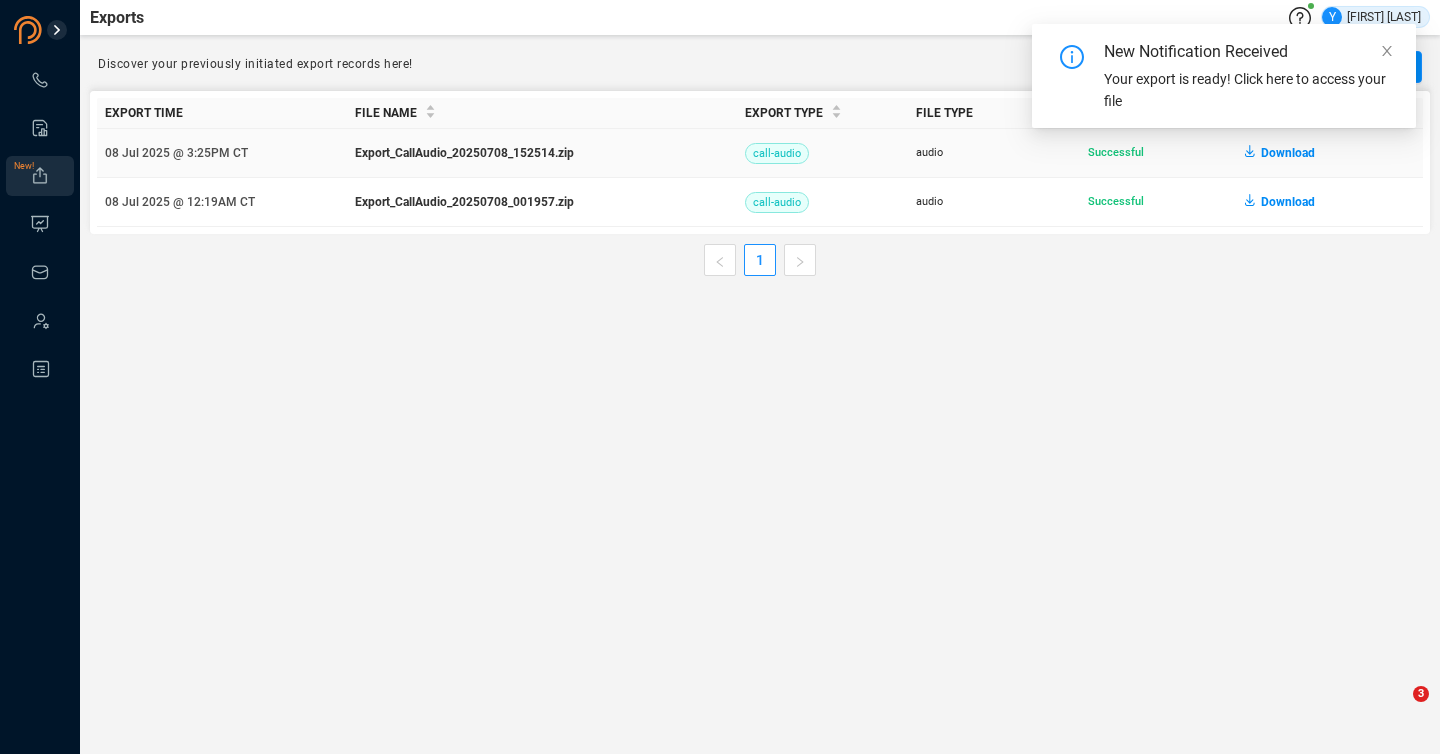 click on "Download" at bounding box center [1288, 153] 